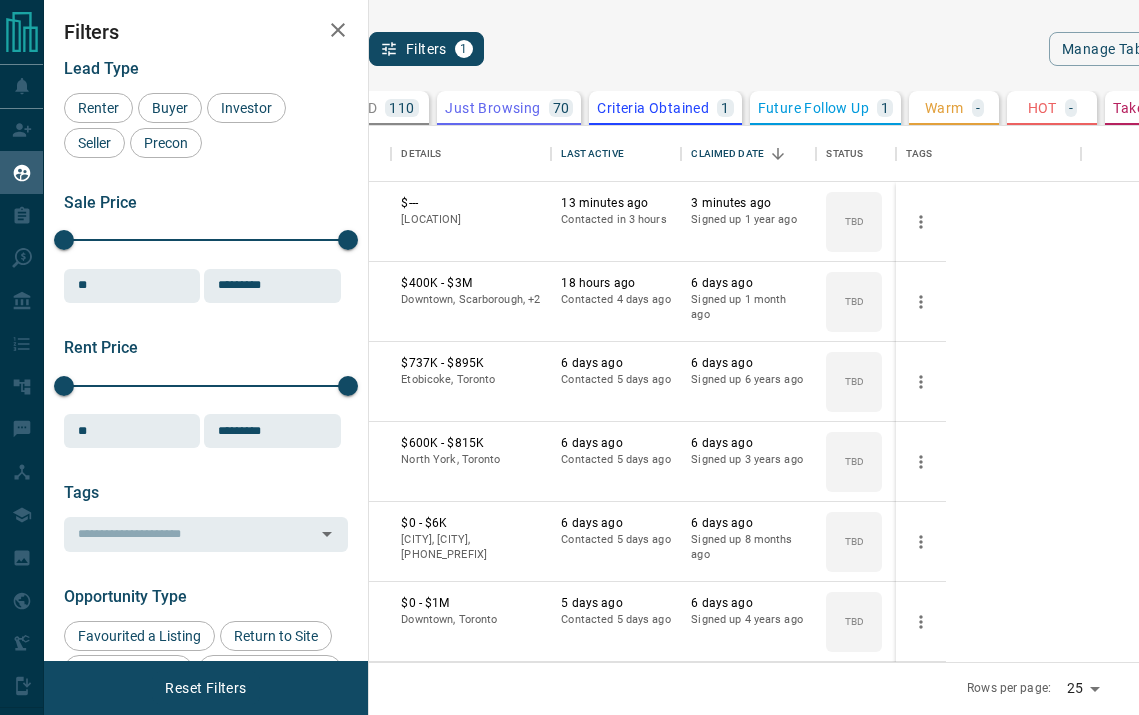 scroll, scrollTop: 0, scrollLeft: 0, axis: both 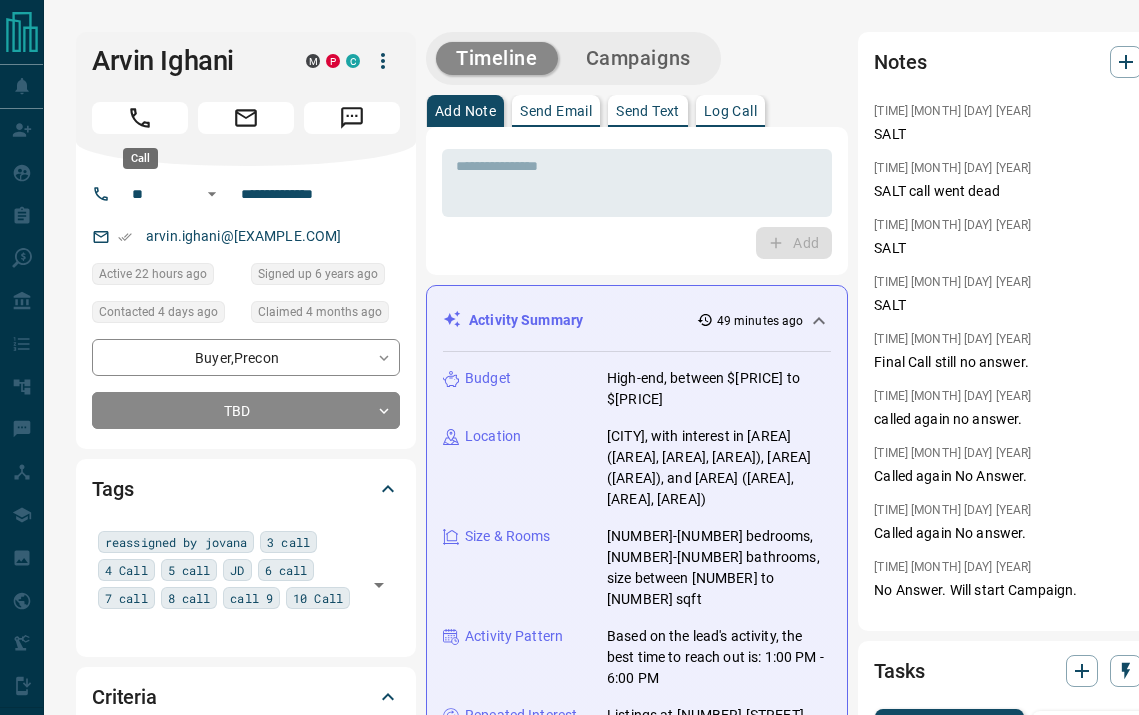 click 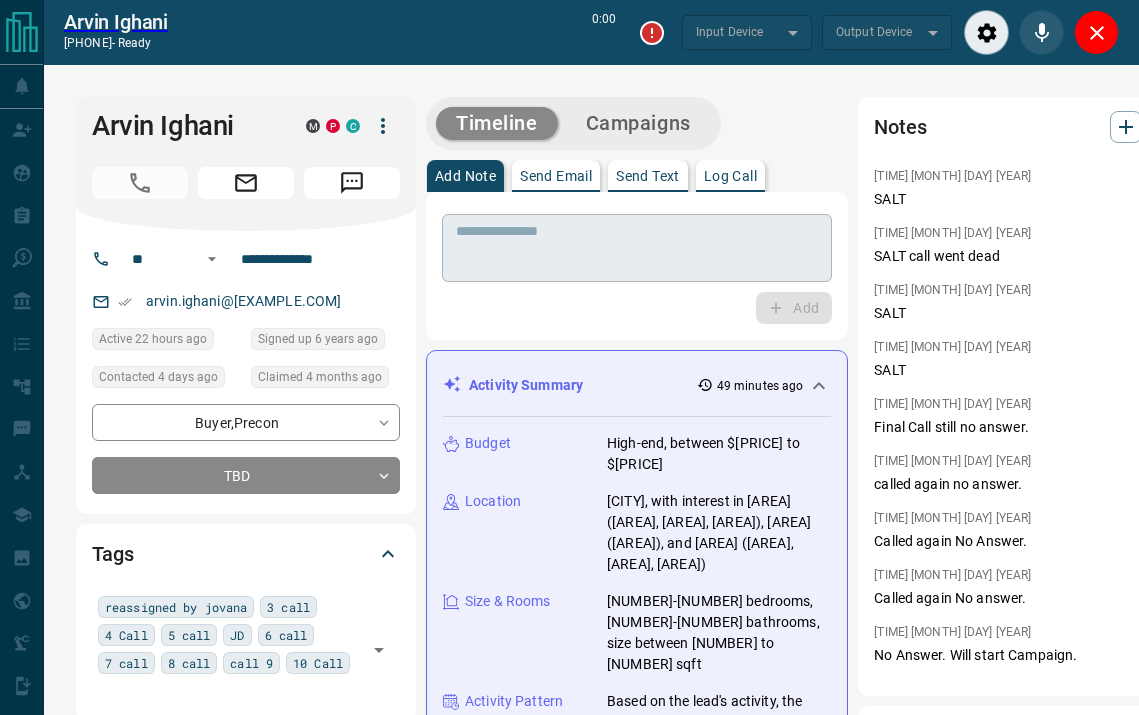 type on "*******" 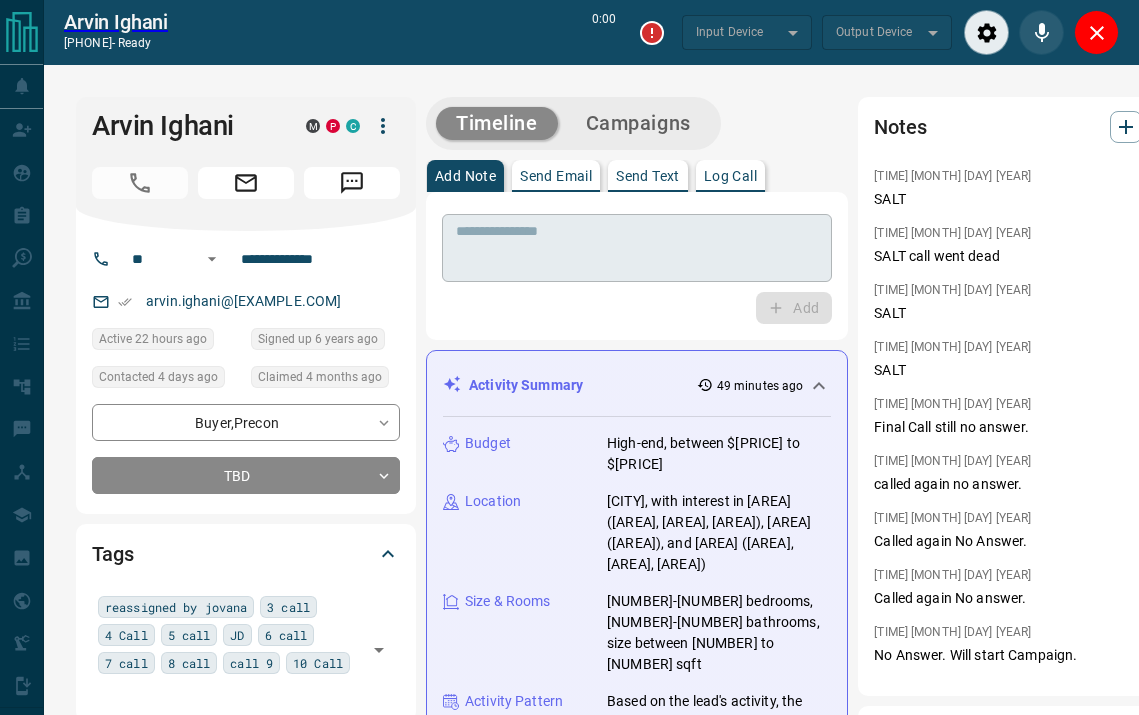 type on "*******" 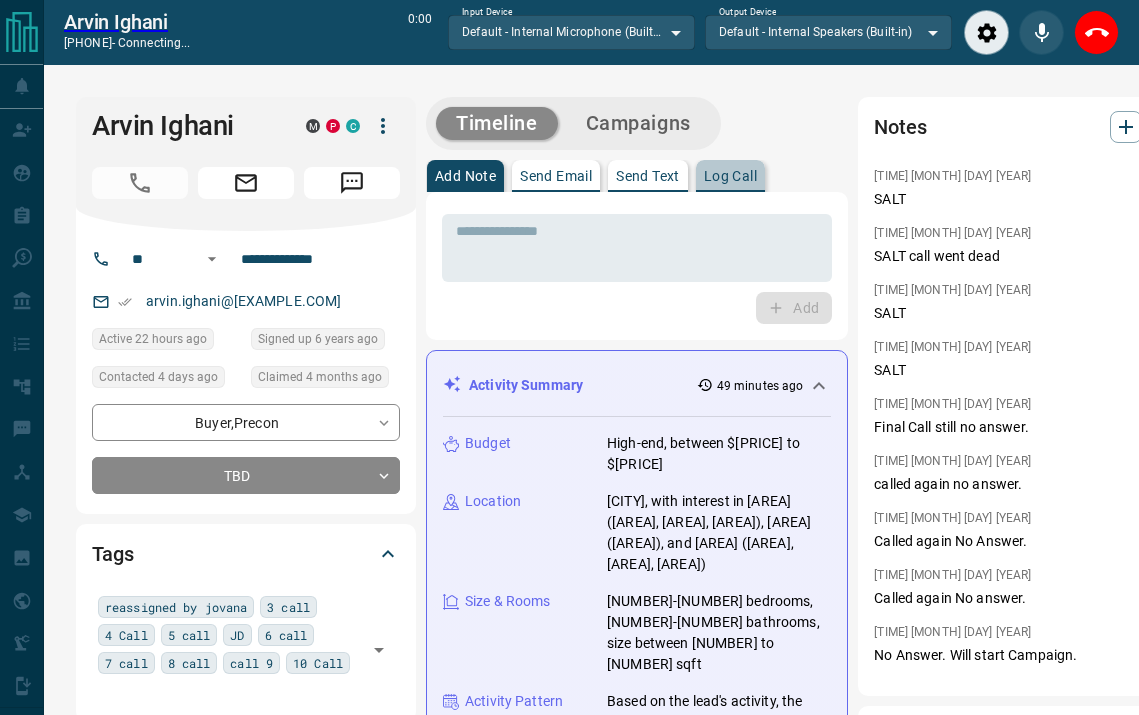 click on "Log Call" at bounding box center (730, 176) 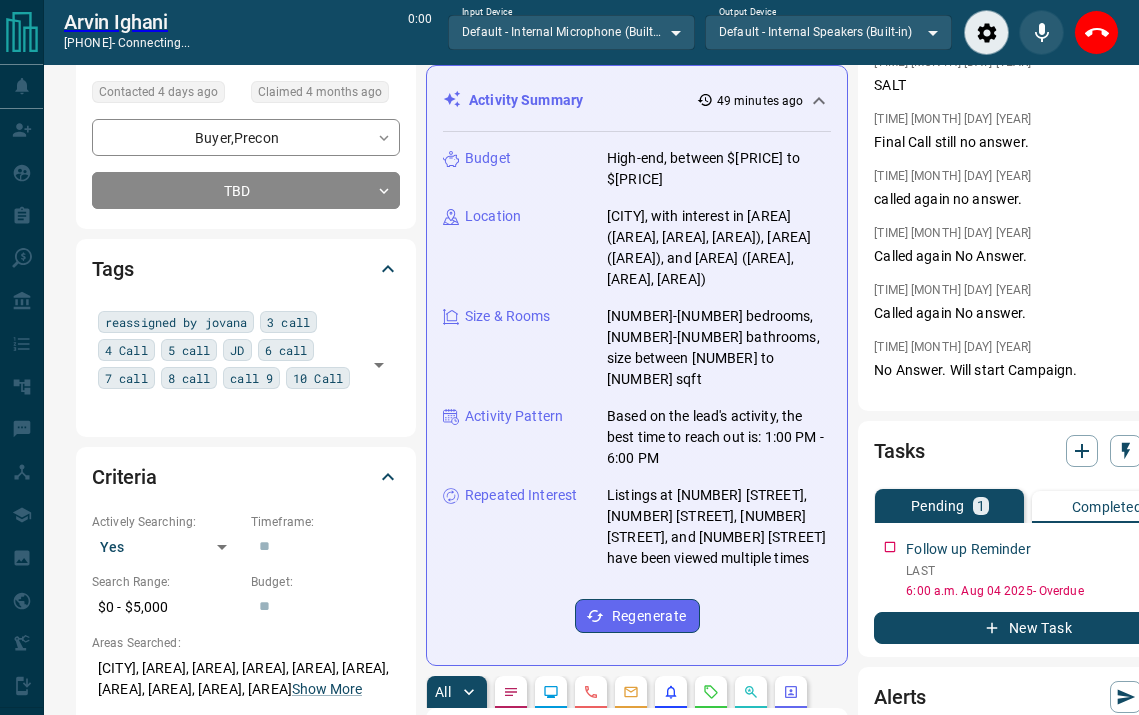 scroll, scrollTop: 0, scrollLeft: 0, axis: both 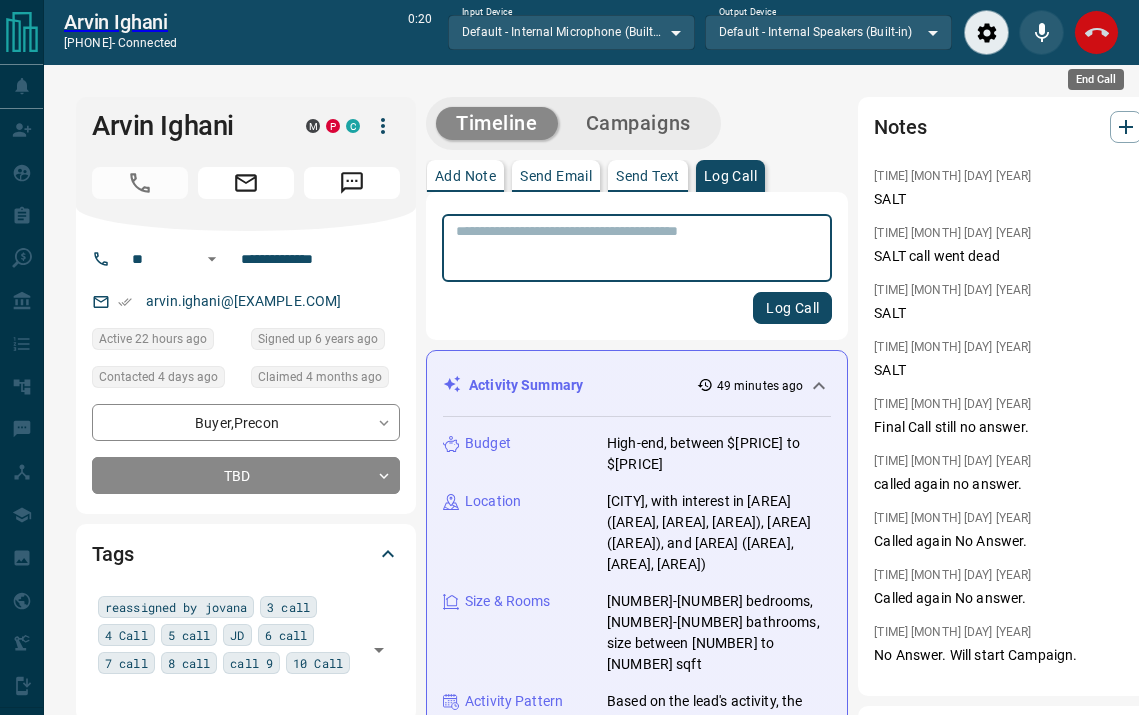 click 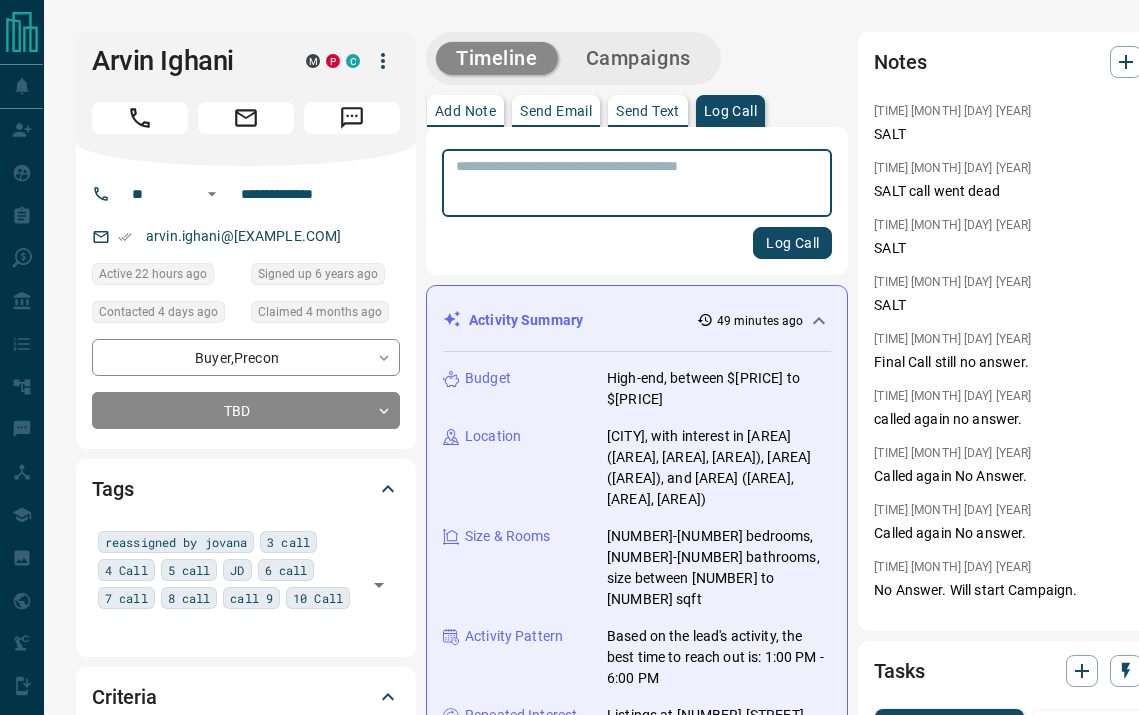 click on "Log Call" at bounding box center (637, 243) 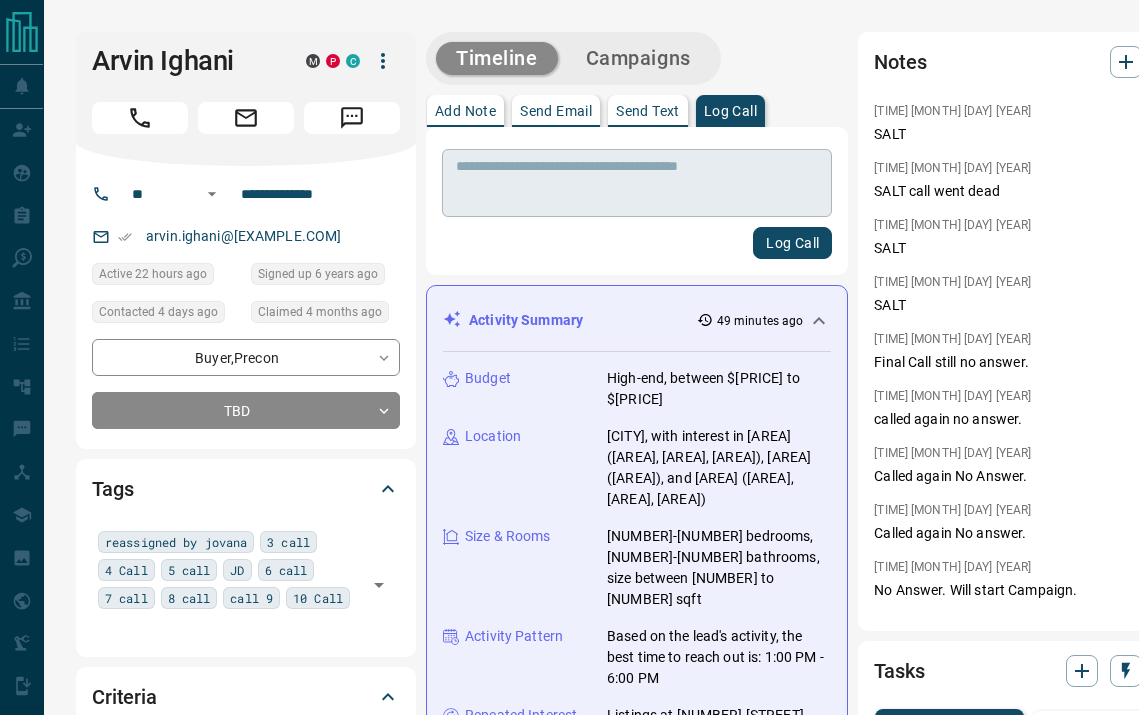 click at bounding box center (637, 183) 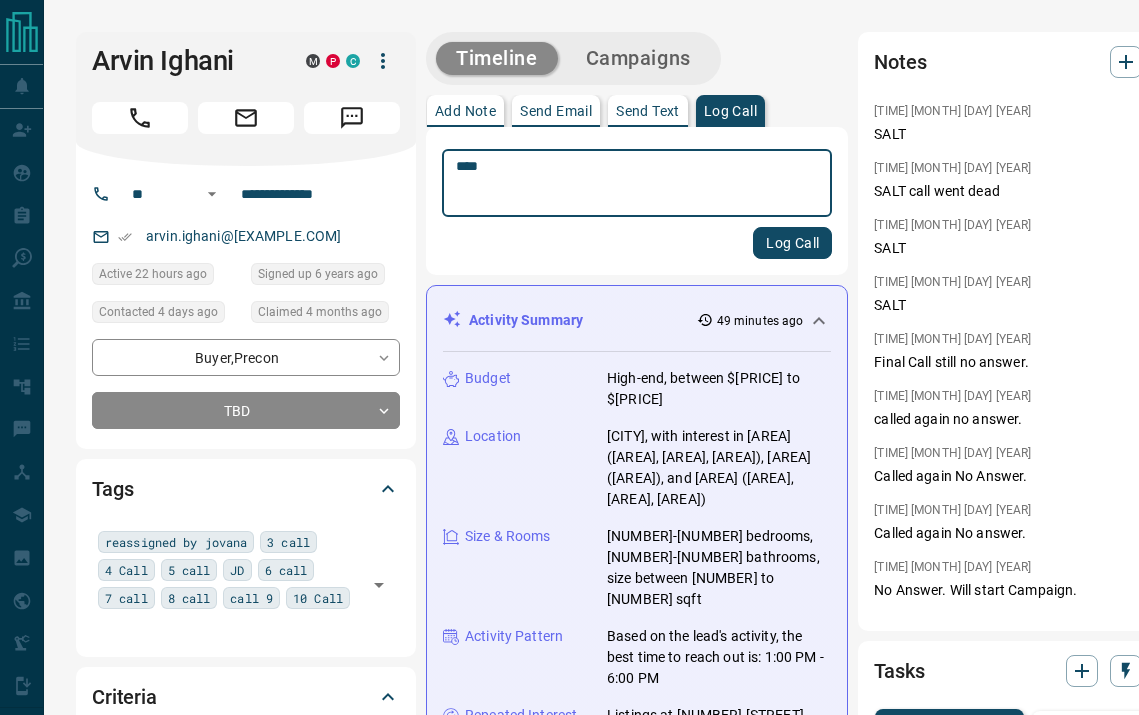 type on "****" 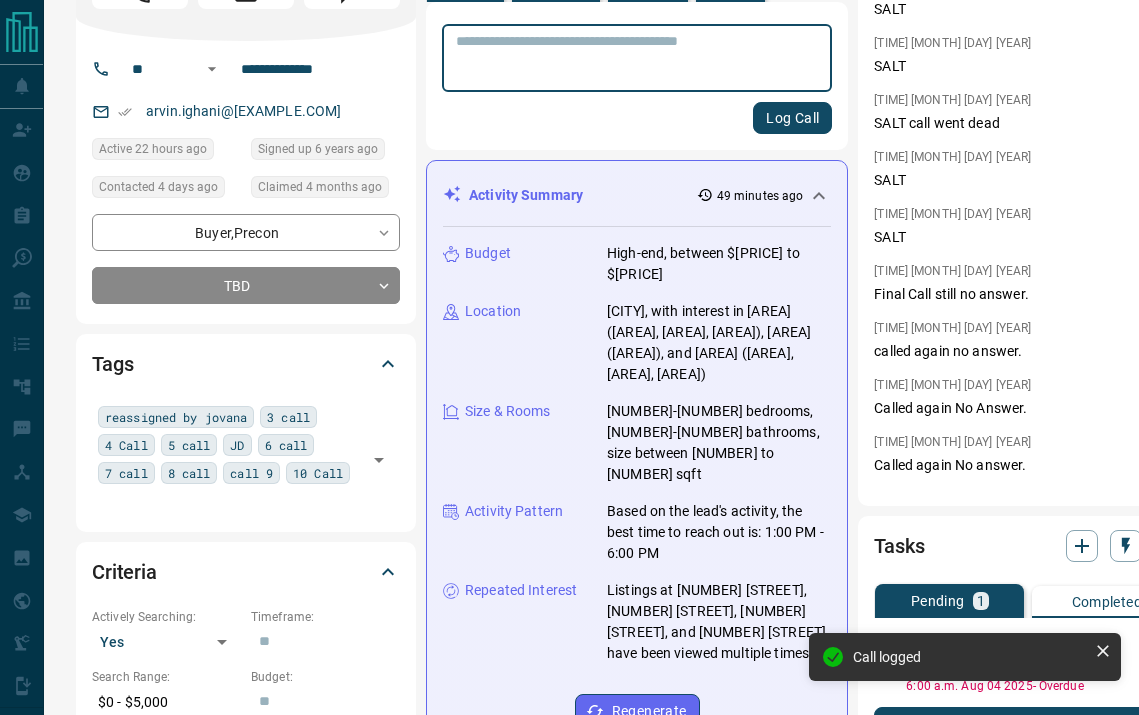 scroll, scrollTop: 190, scrollLeft: 0, axis: vertical 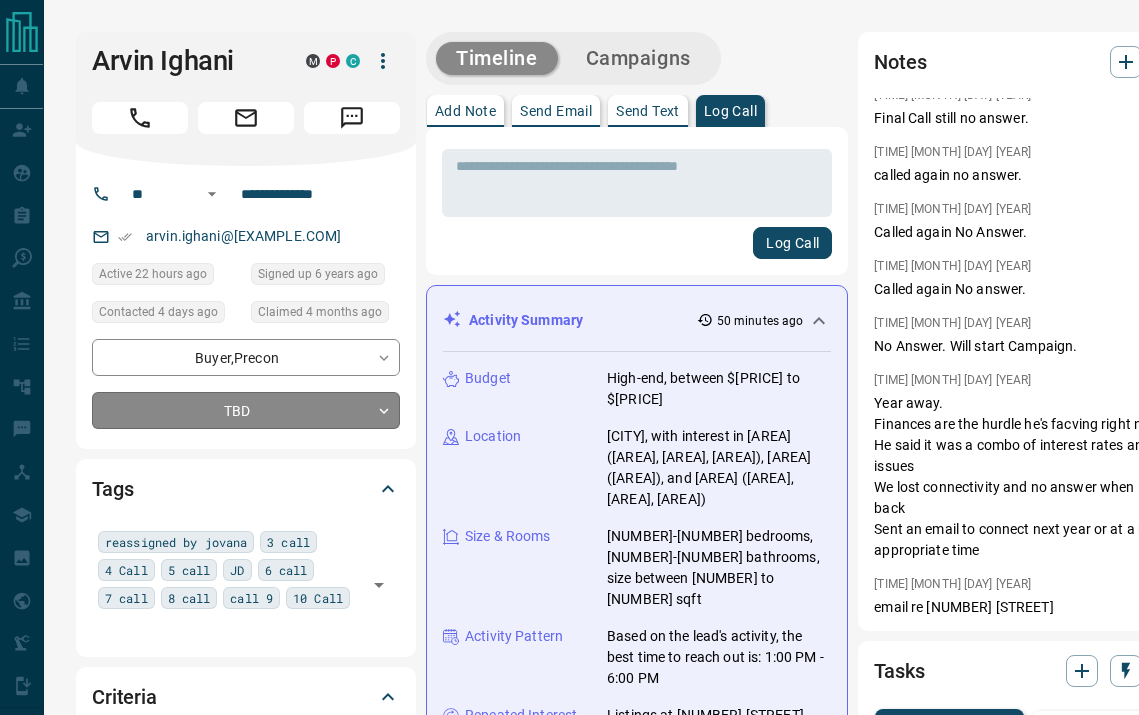 click on "**********" at bounding box center (569, 1331) 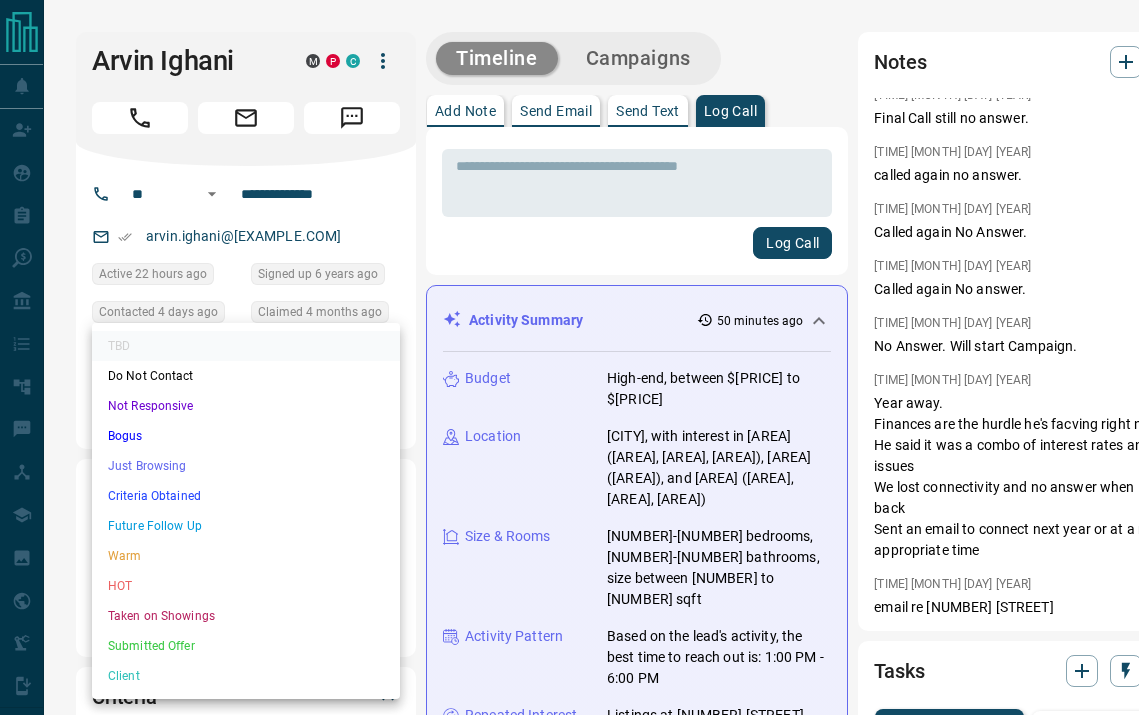 click on "Not Responsive" at bounding box center (246, 406) 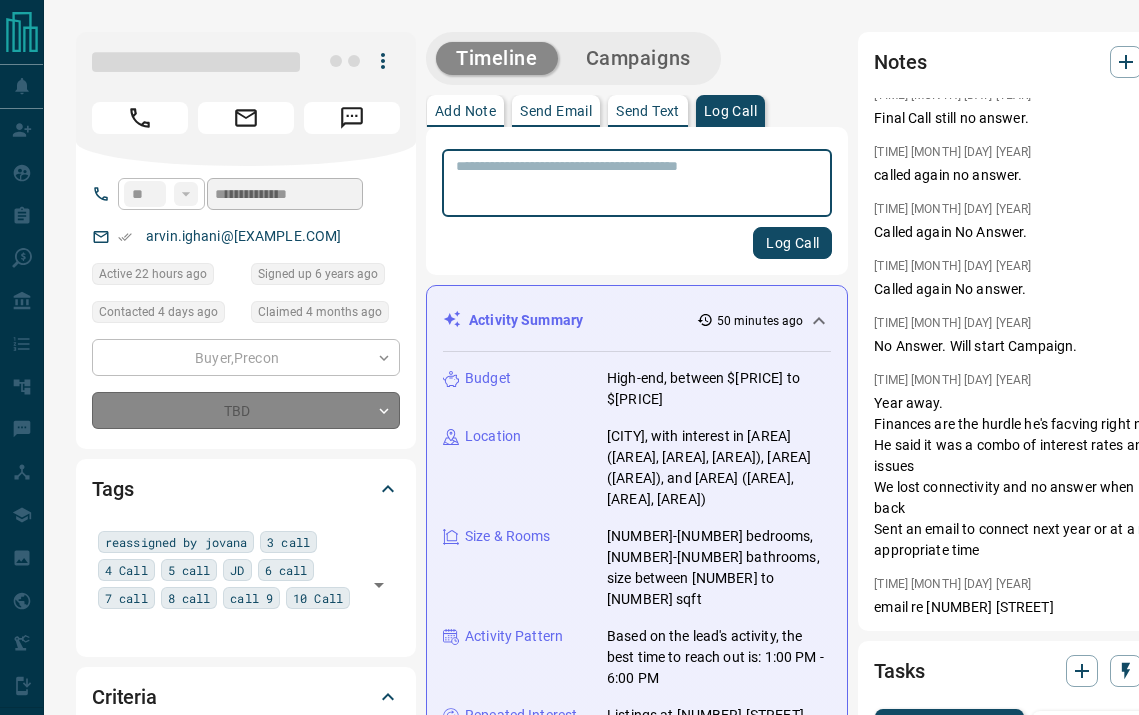 type on "*" 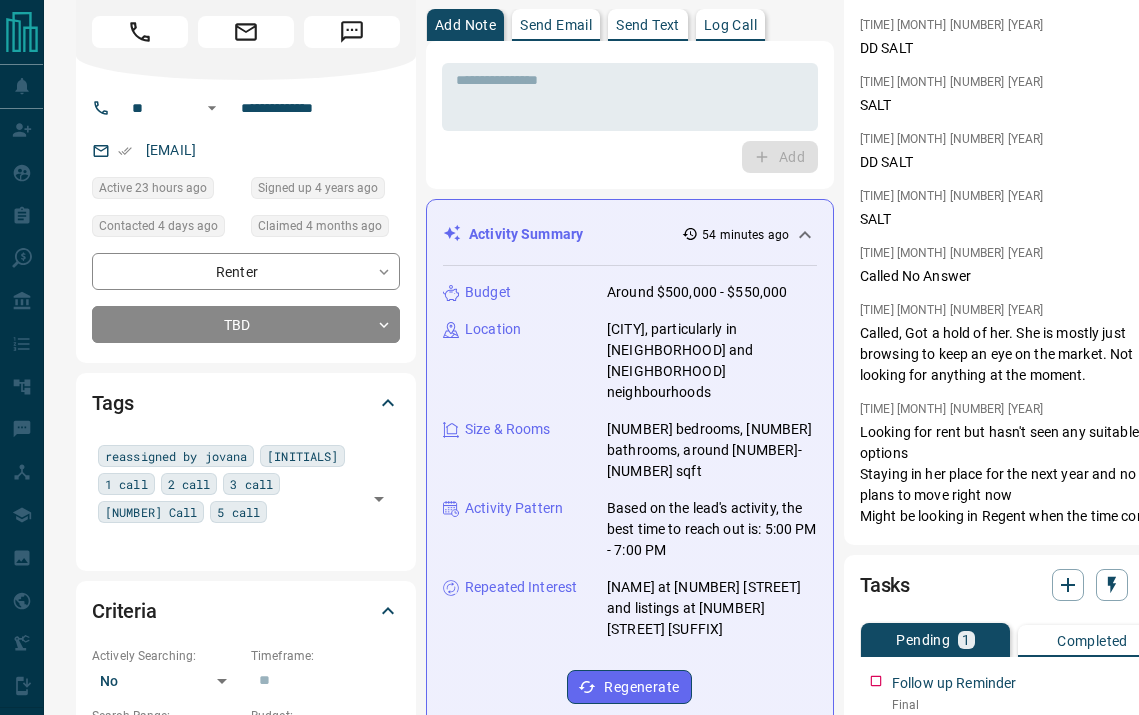 scroll, scrollTop: 0, scrollLeft: 0, axis: both 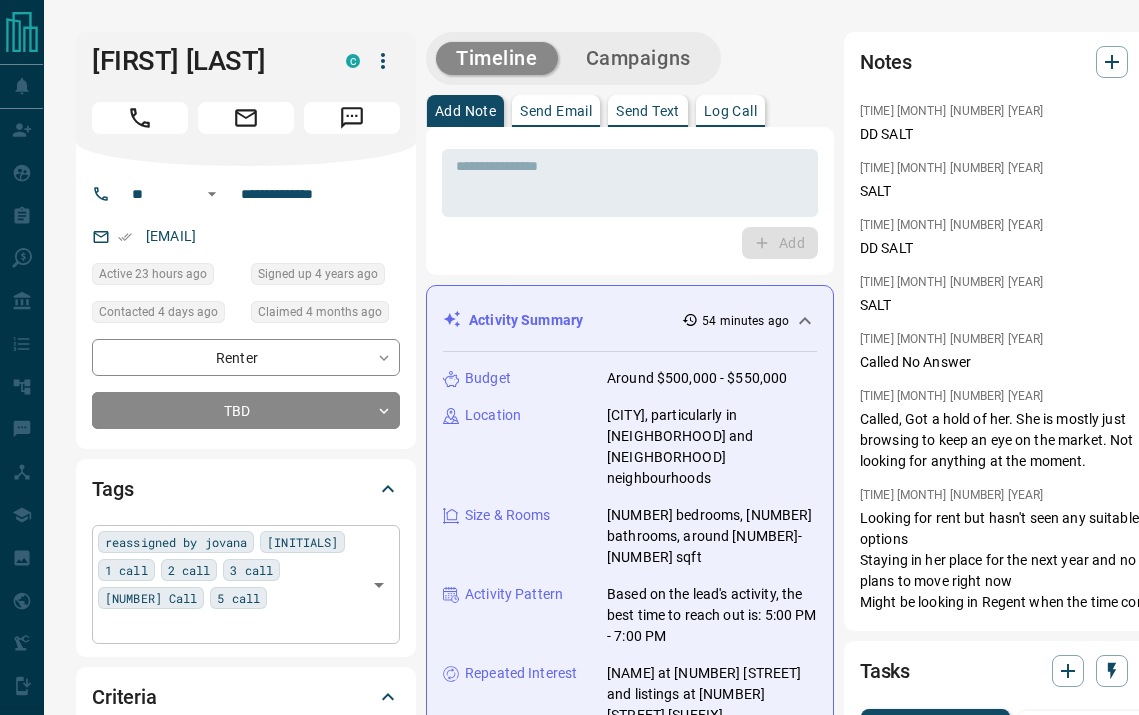 click on "reassigned by jovana [INITIALS] [NUMBER] call [NUMBER] call [NUMBER] call [NUMBER] Call [NUMBER] call ​" at bounding box center [246, 584] 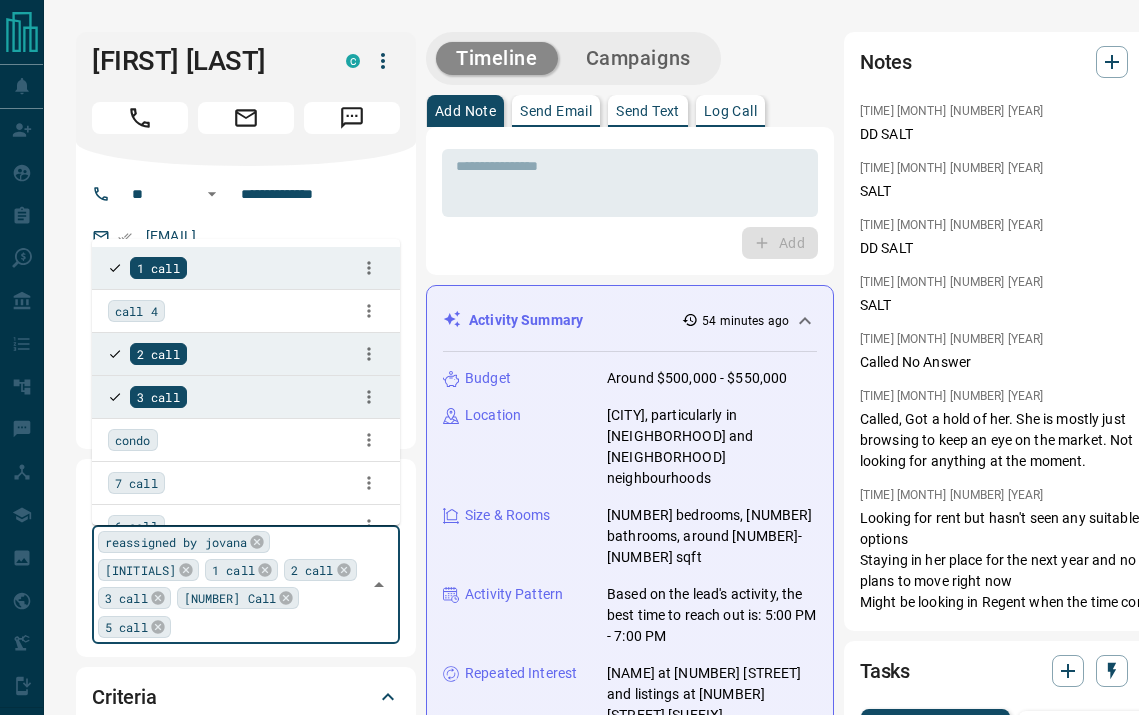 type on "*" 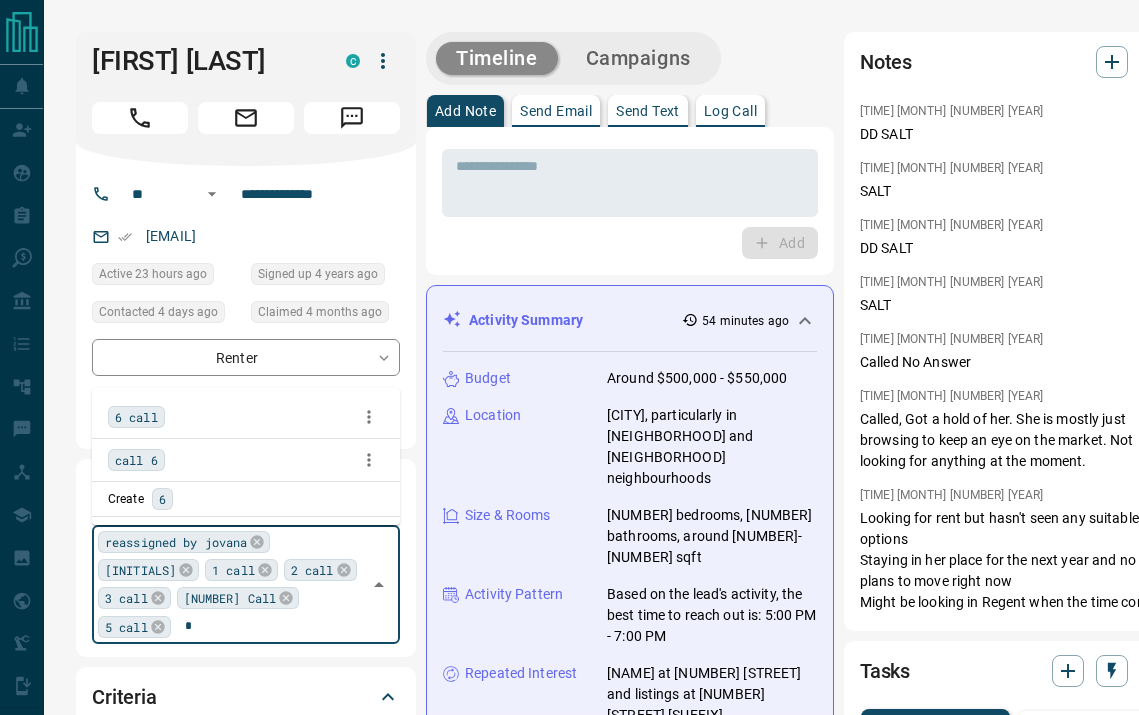 click on "6 call" at bounding box center (136, 417) 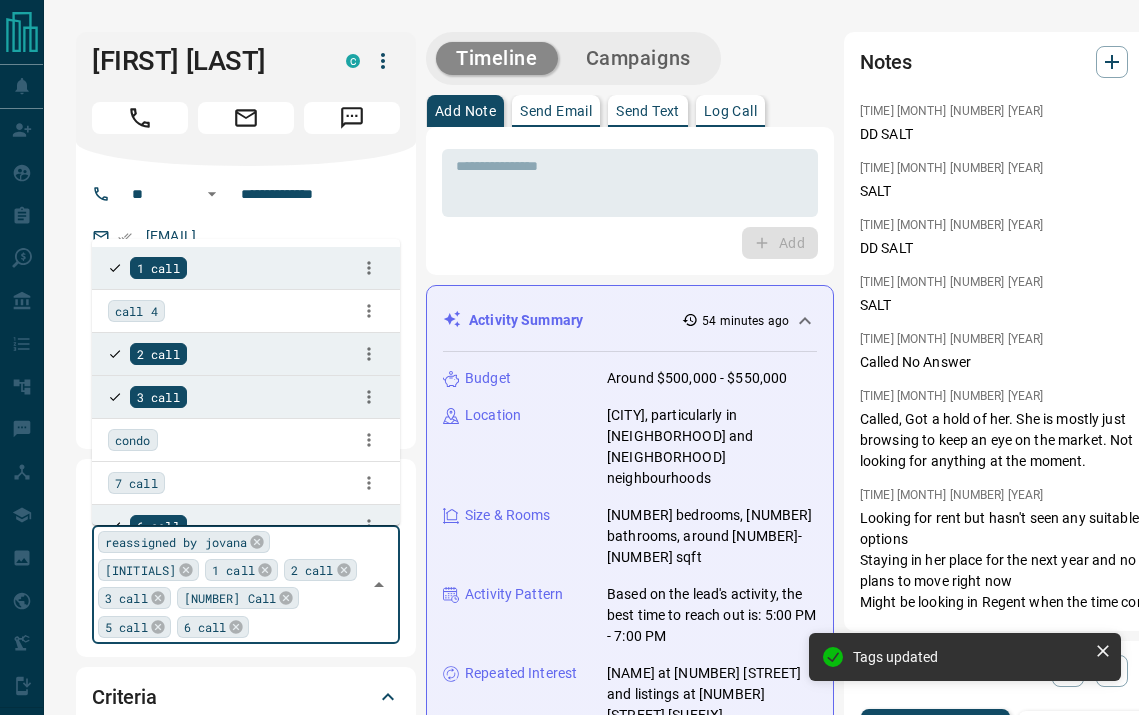 click on "7 call" at bounding box center (136, 483) 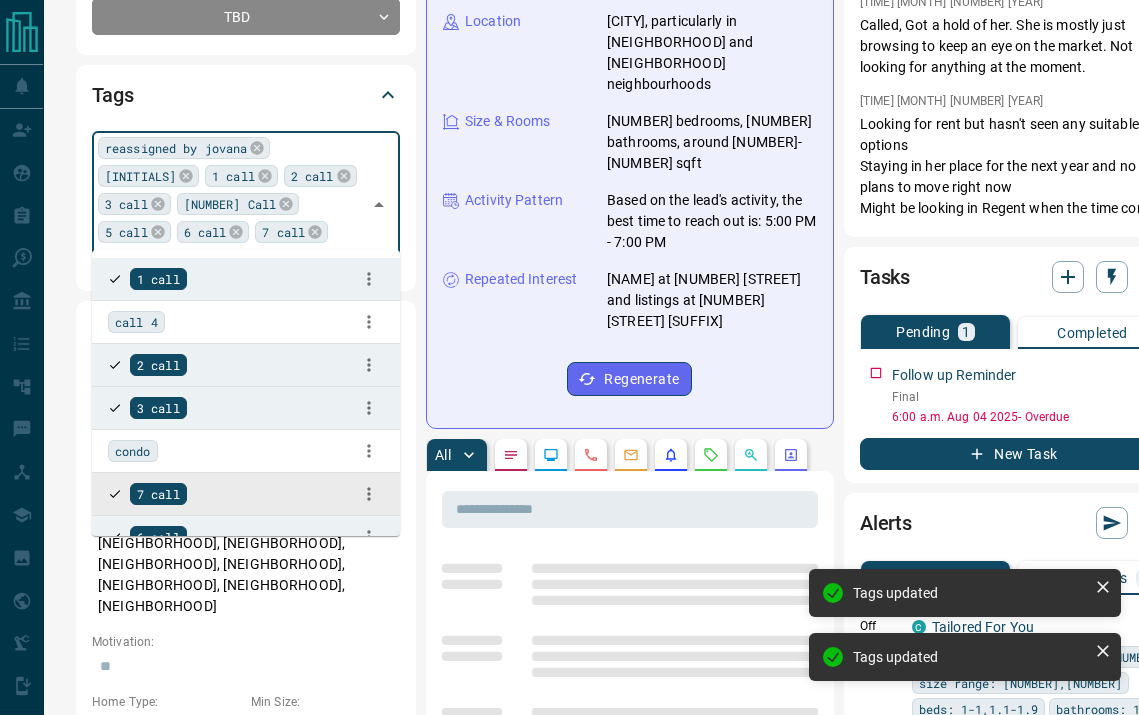 scroll, scrollTop: 490, scrollLeft: 0, axis: vertical 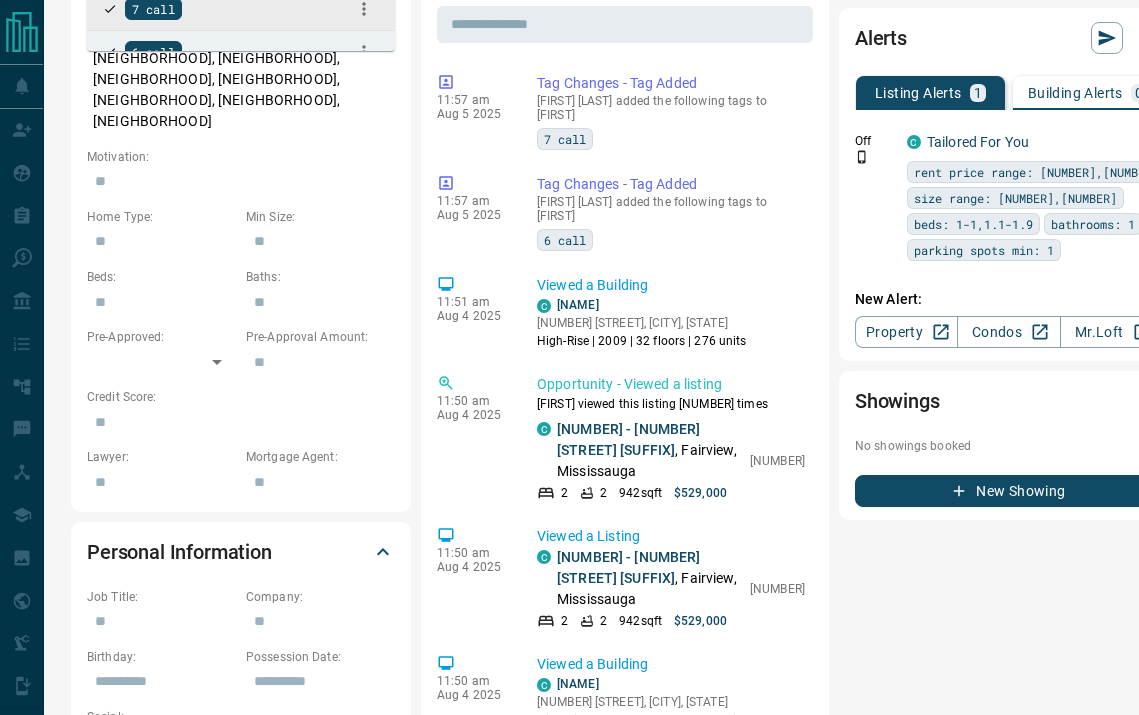 click on "Building Alerts 0" at bounding box center (1087, 93) 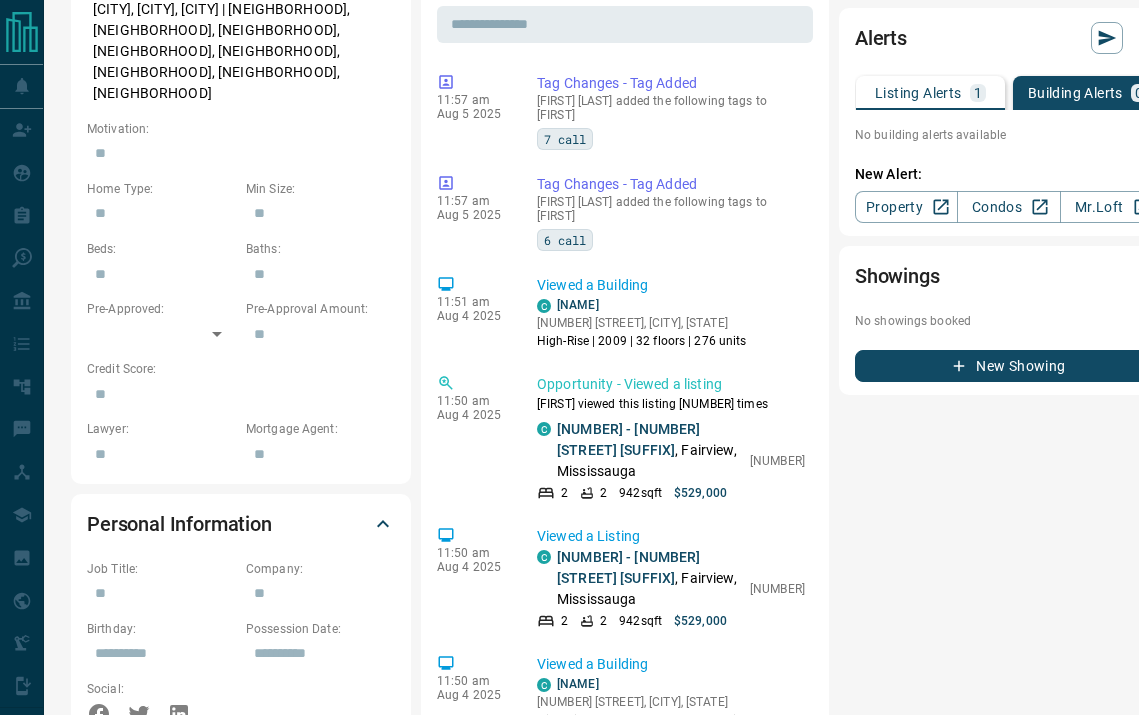 click on "1" at bounding box center [978, 93] 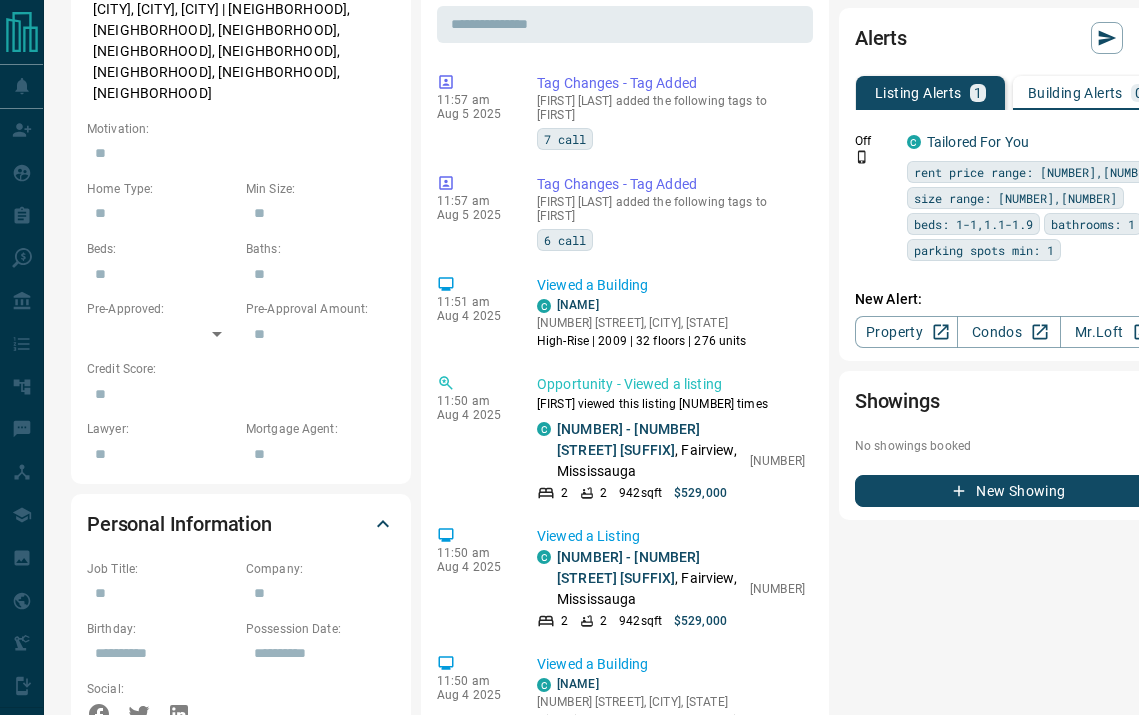 scroll, scrollTop: 0, scrollLeft: 0, axis: both 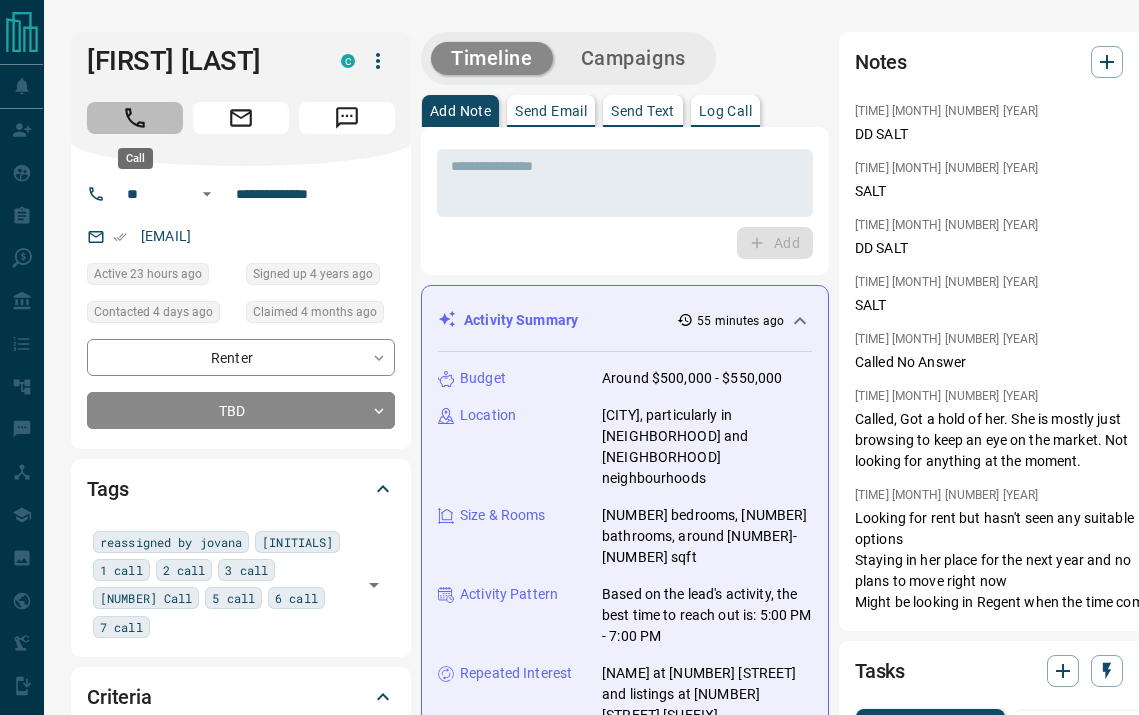 click at bounding box center [135, 118] 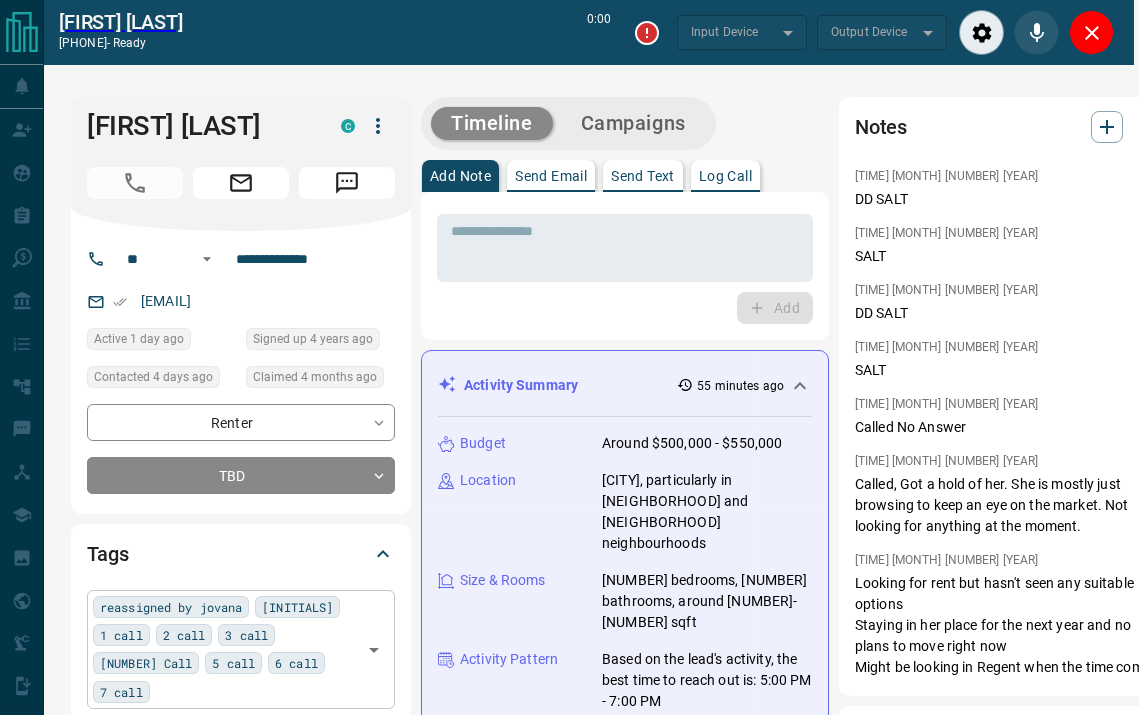 type on "*******" 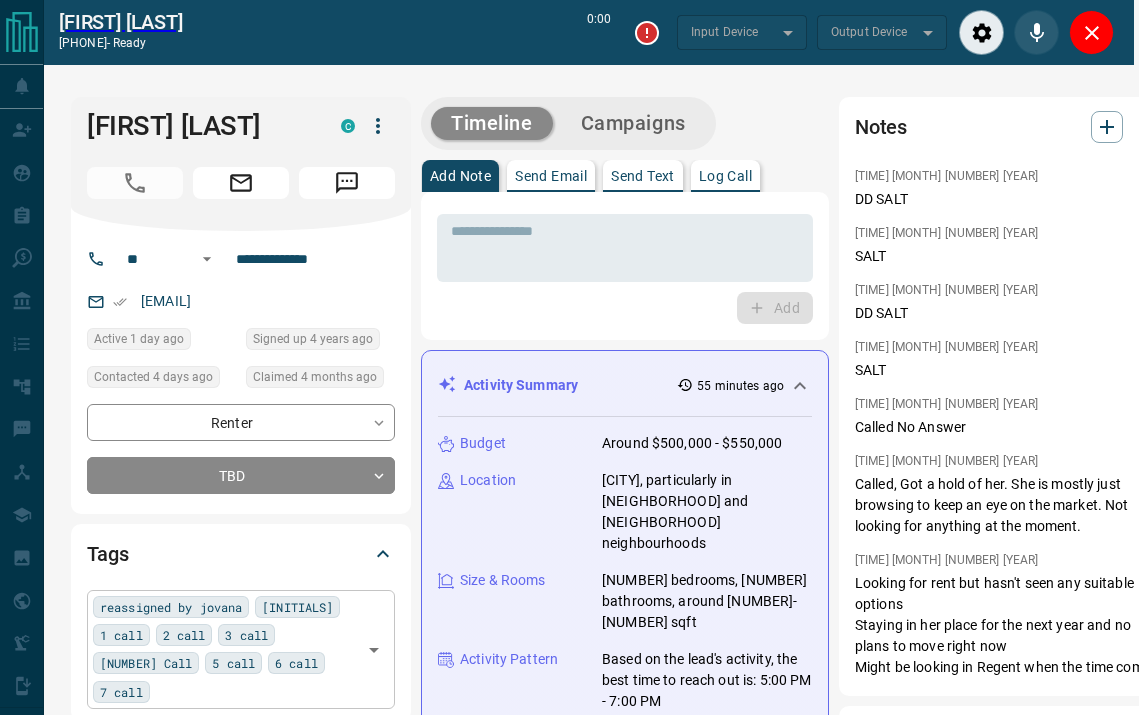type on "*******" 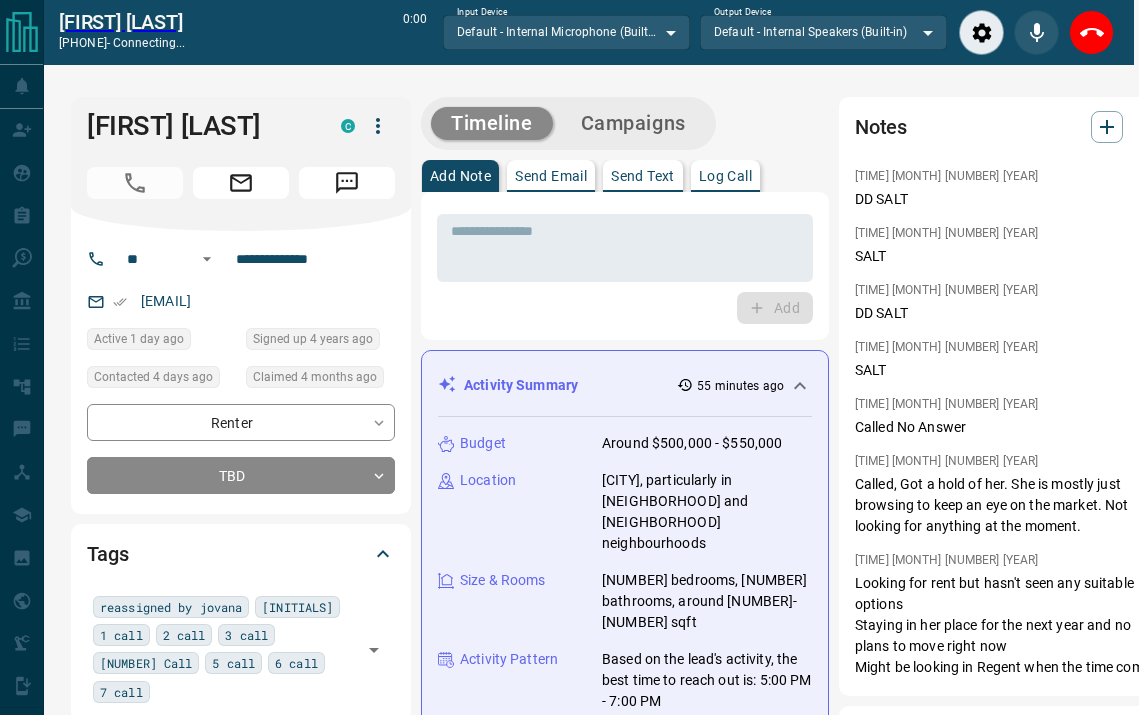 click on "Log Call" at bounding box center [725, 176] 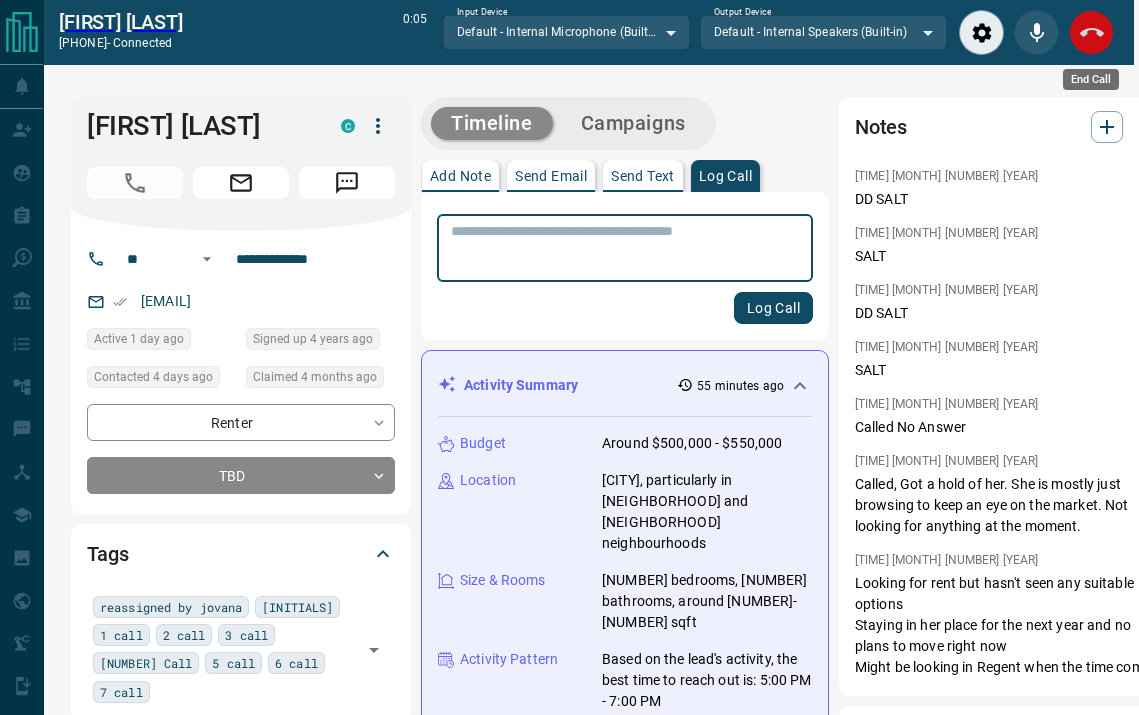 click 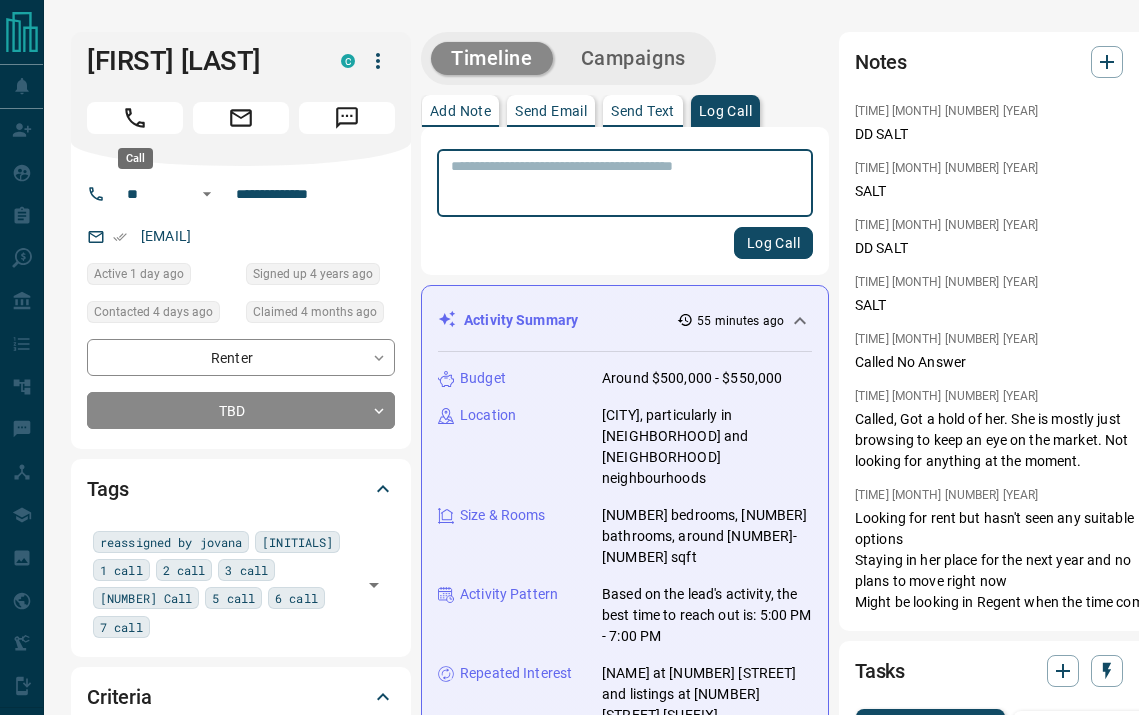 click at bounding box center [135, 118] 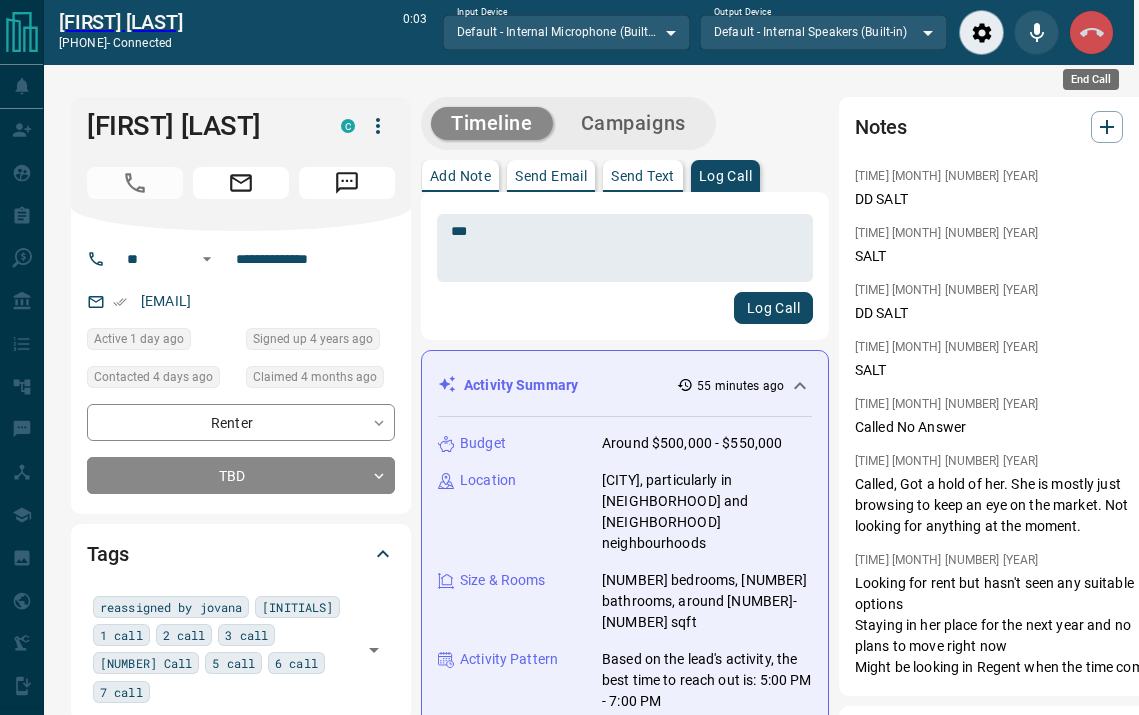 click at bounding box center (1091, 32) 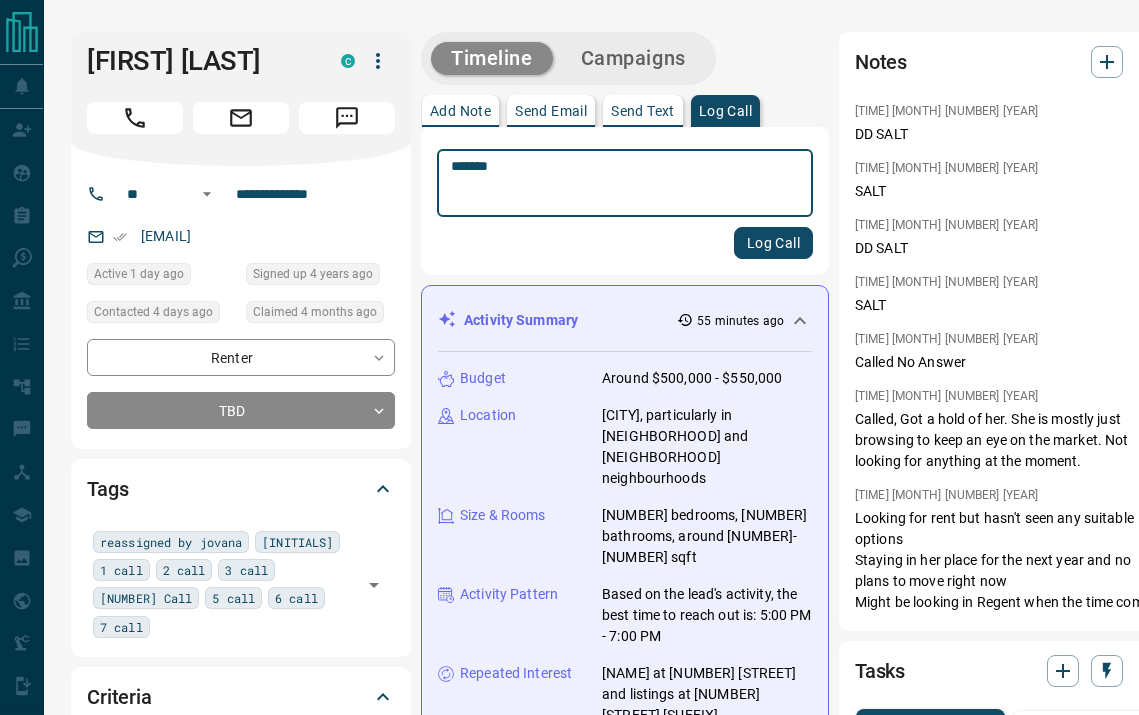 type on "*******" 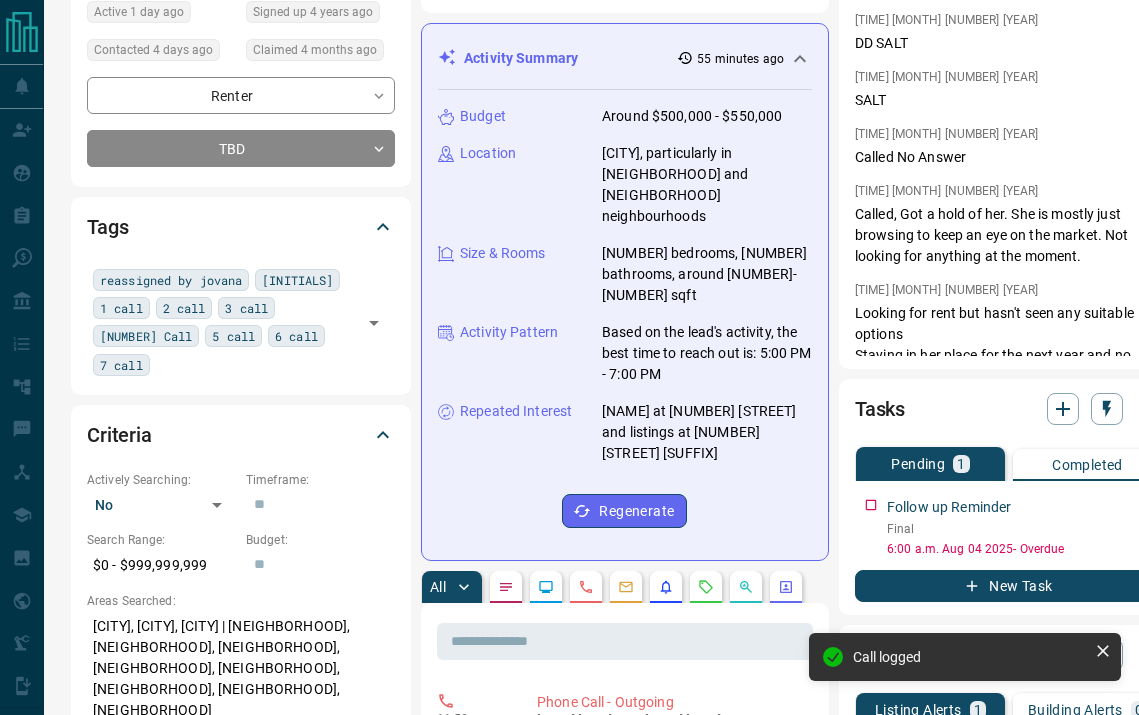 scroll, scrollTop: 325, scrollLeft: 5, axis: both 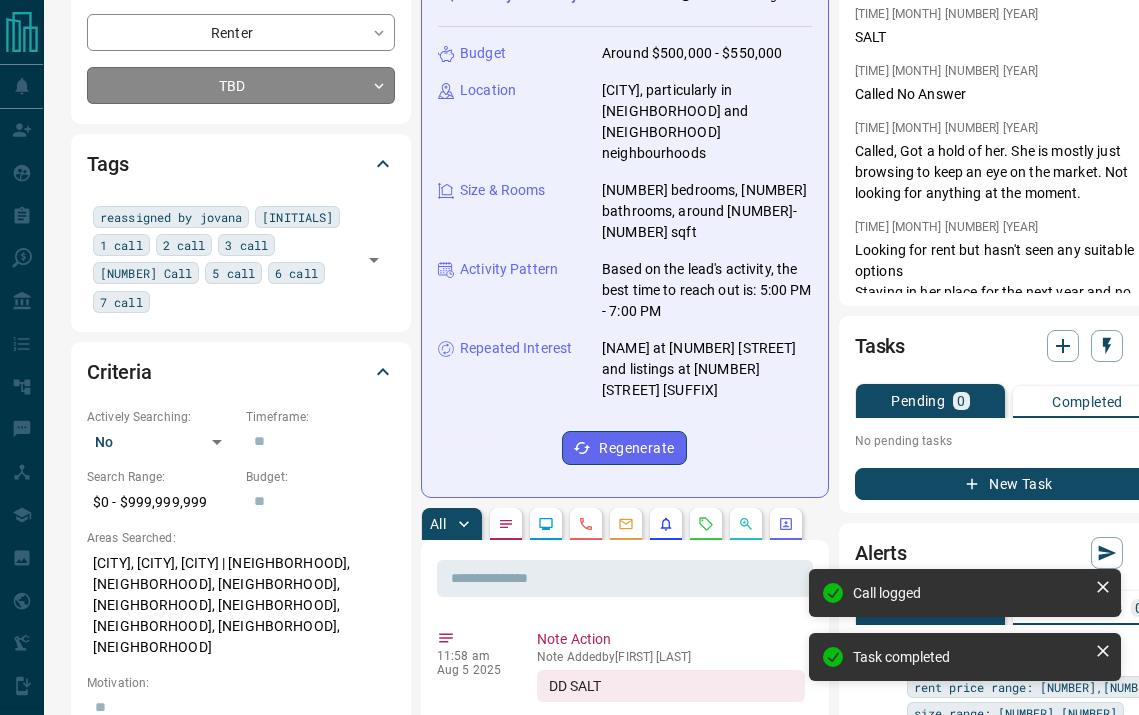 click on "**********" at bounding box center (564, 975) 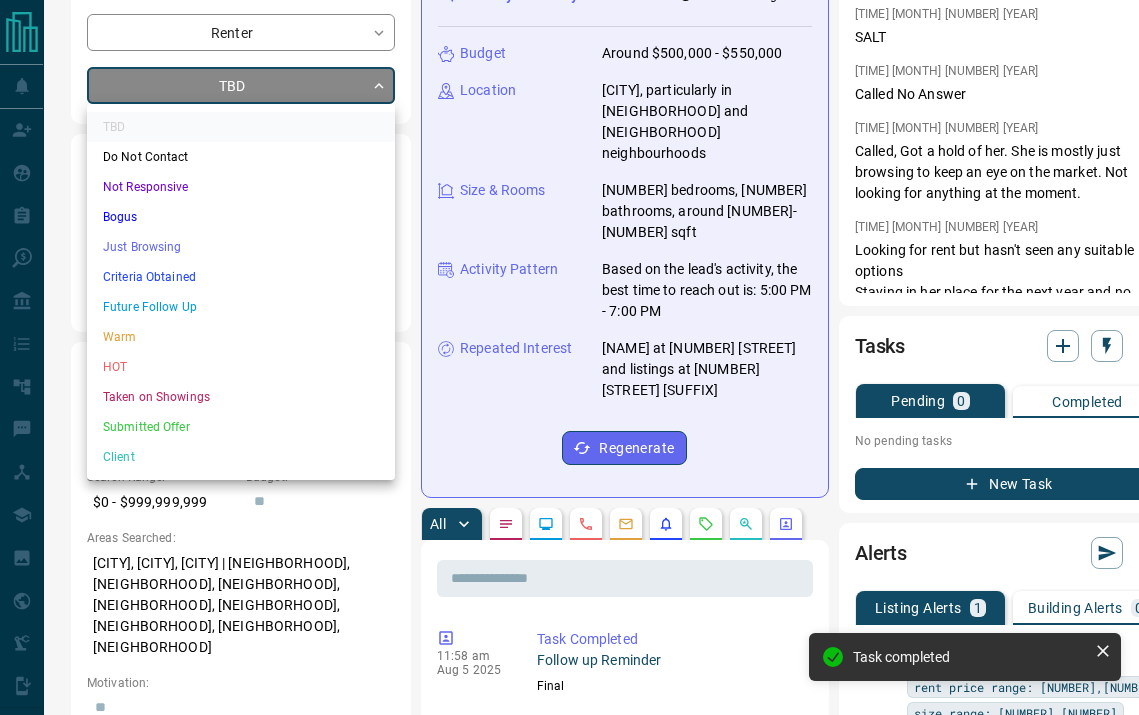click on "Not Responsive" at bounding box center (241, 187) 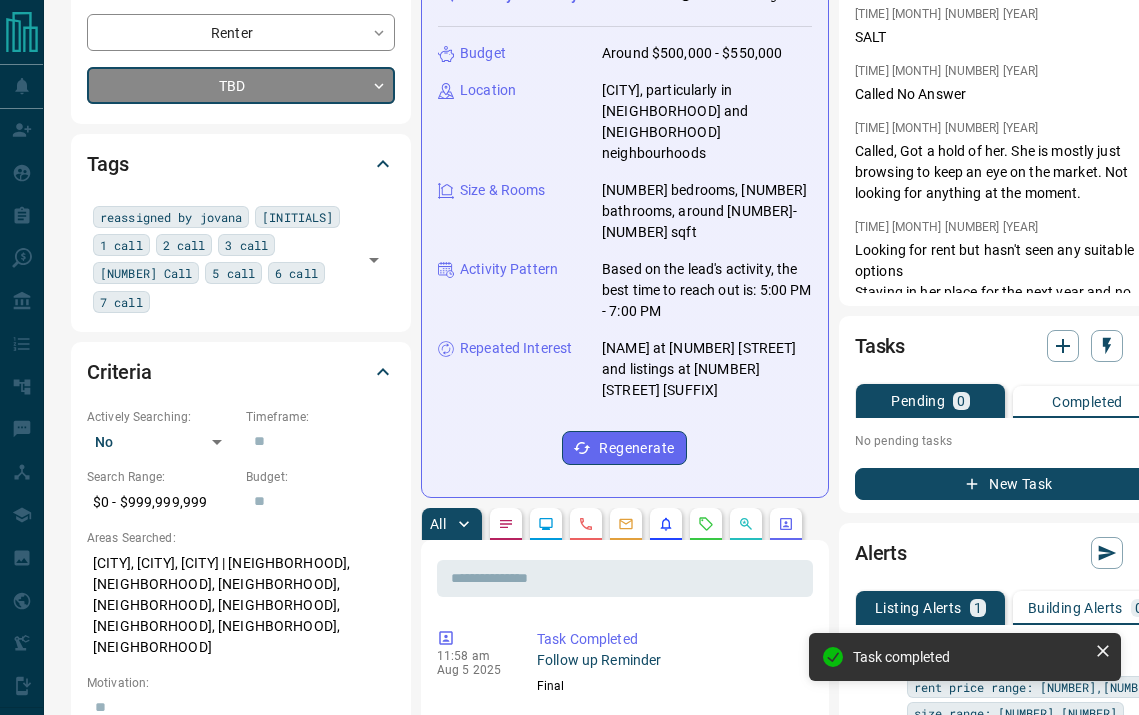 type on "*" 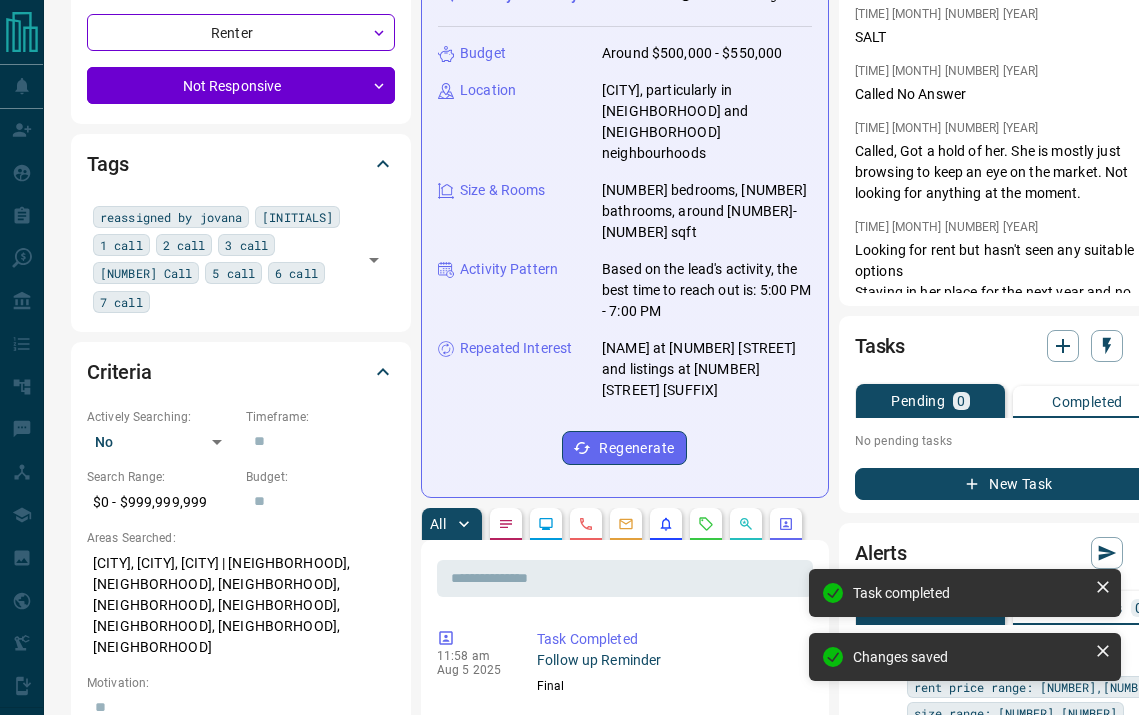 scroll, scrollTop: 0, scrollLeft: 5, axis: horizontal 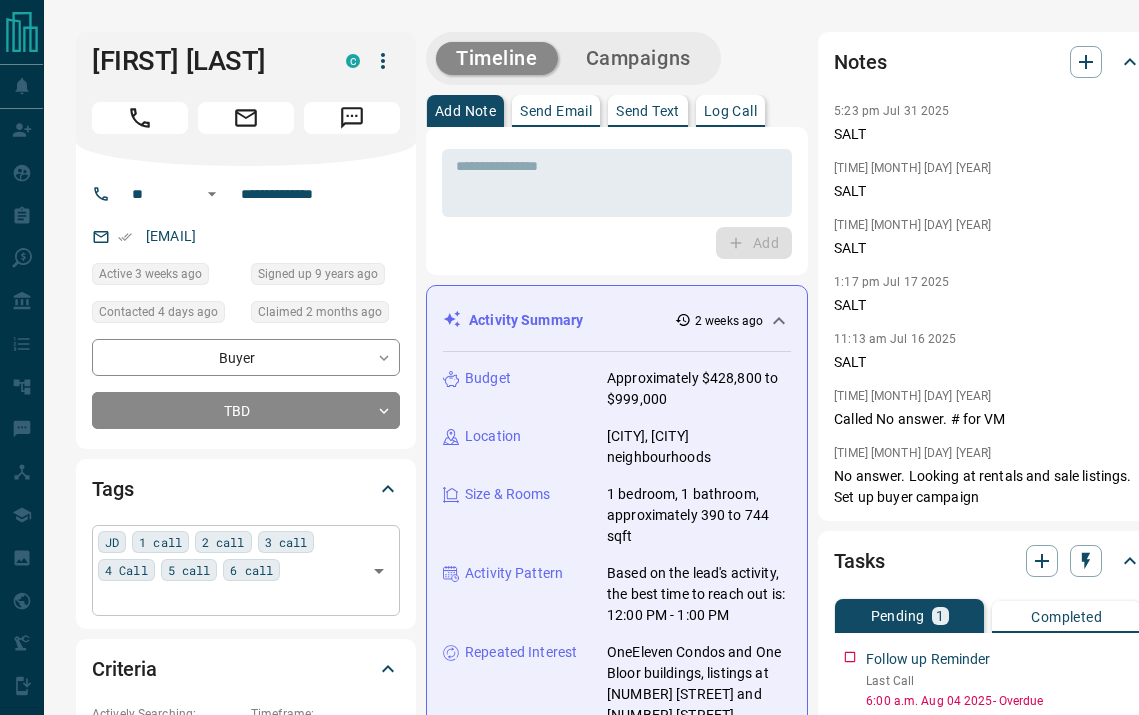 click on "JD 1 call 2 call 3 call 4 Call 5 call 6 call ​" at bounding box center [246, 570] 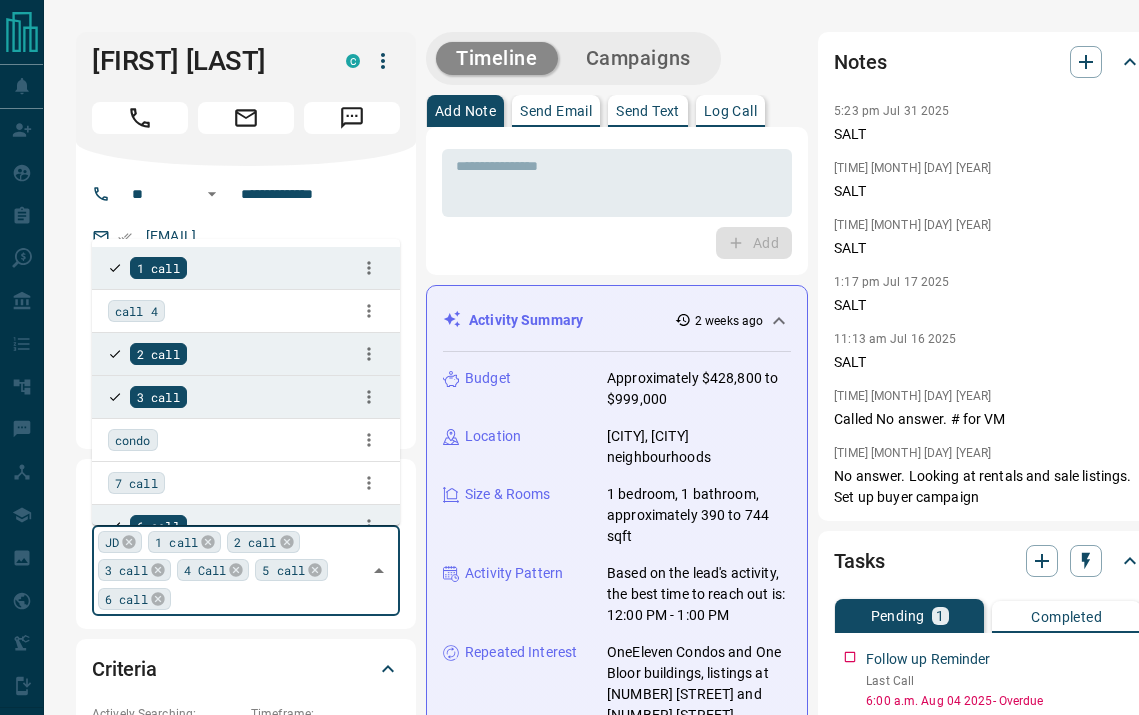 type on "*" 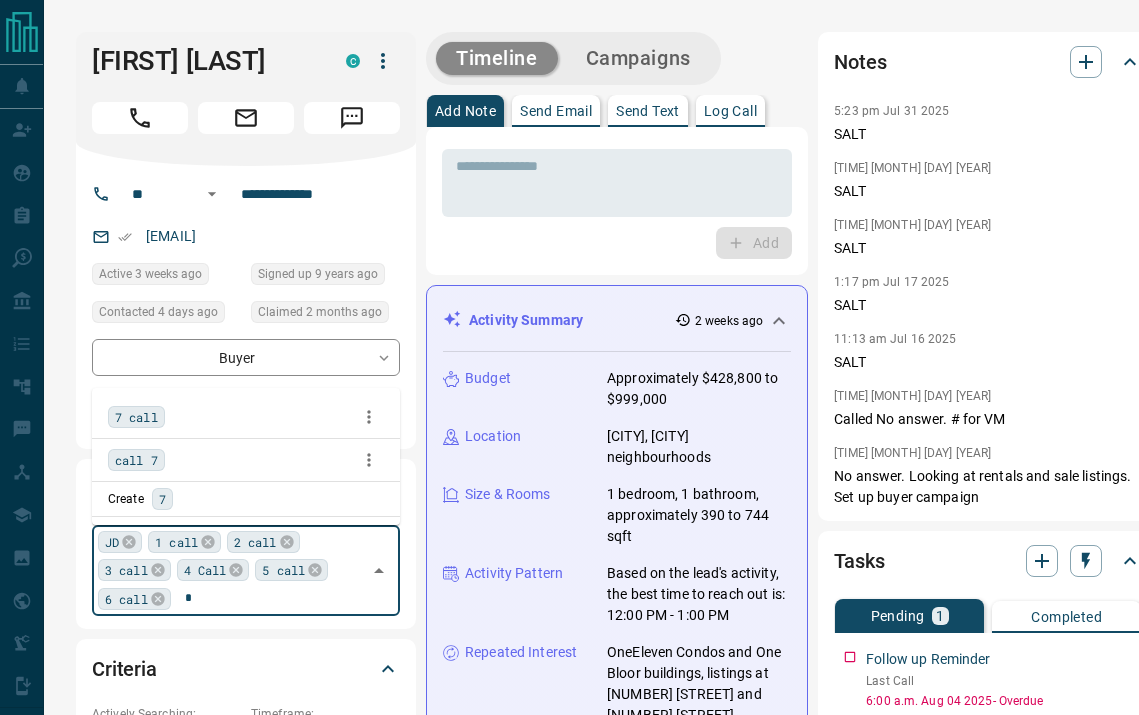 click on "7 call" at bounding box center (136, 417) 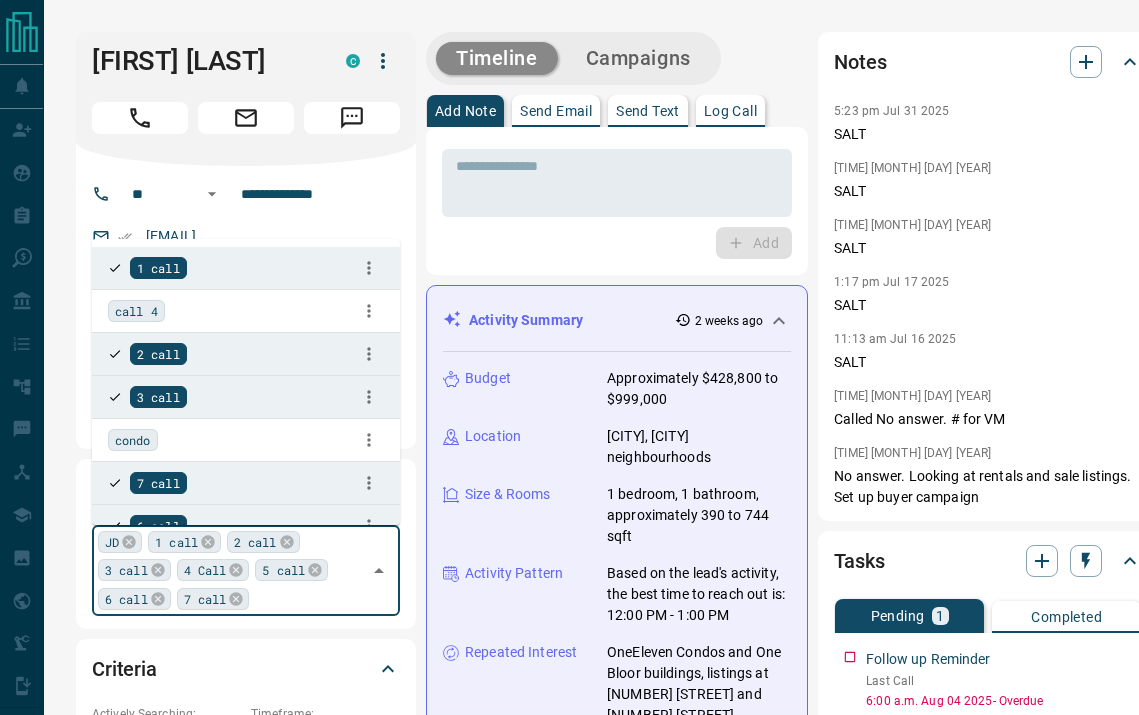 click on "**********" at bounding box center (591, 1300) 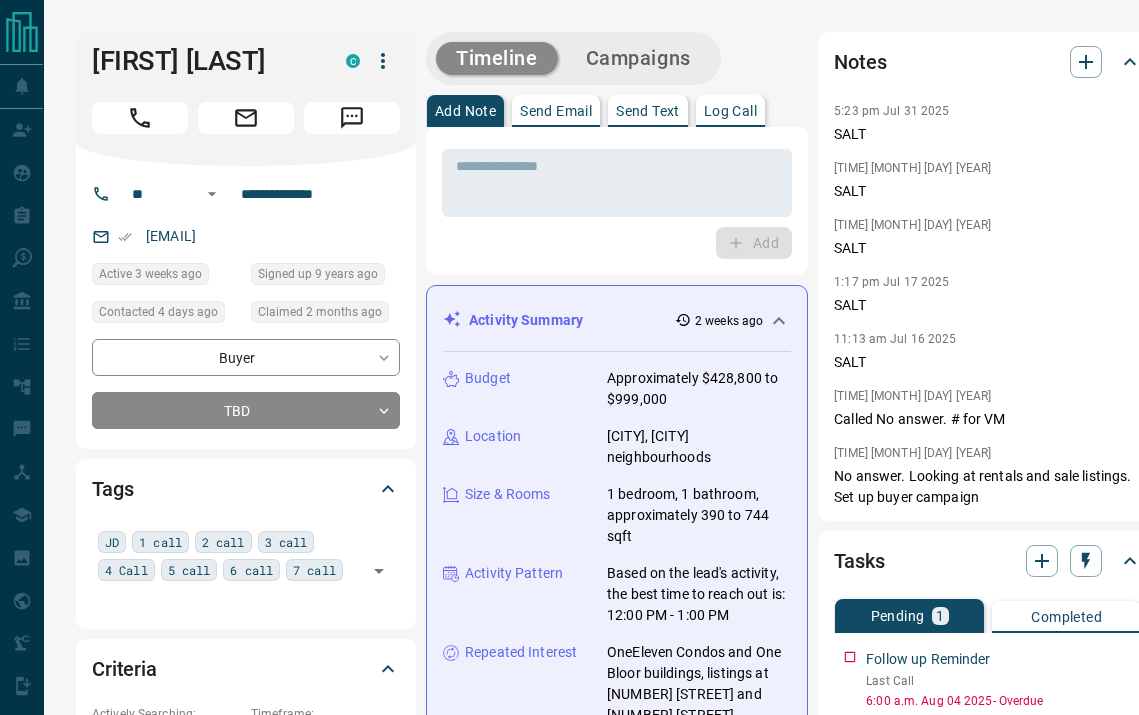 click at bounding box center [140, 118] 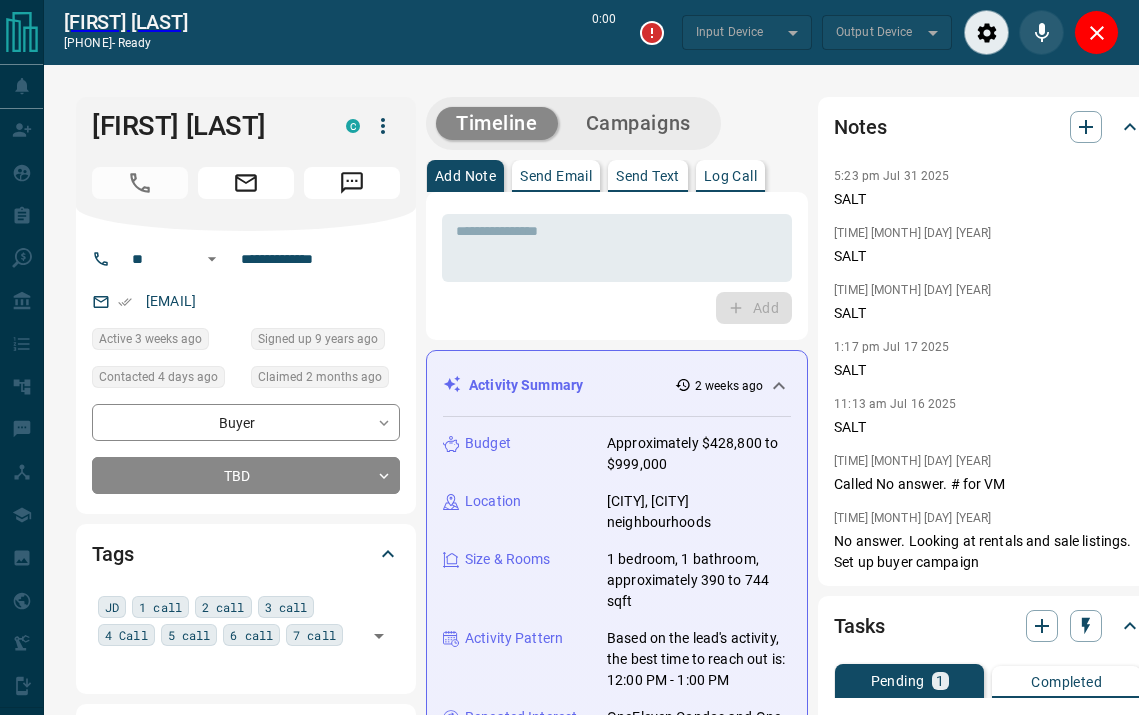 type on "*******" 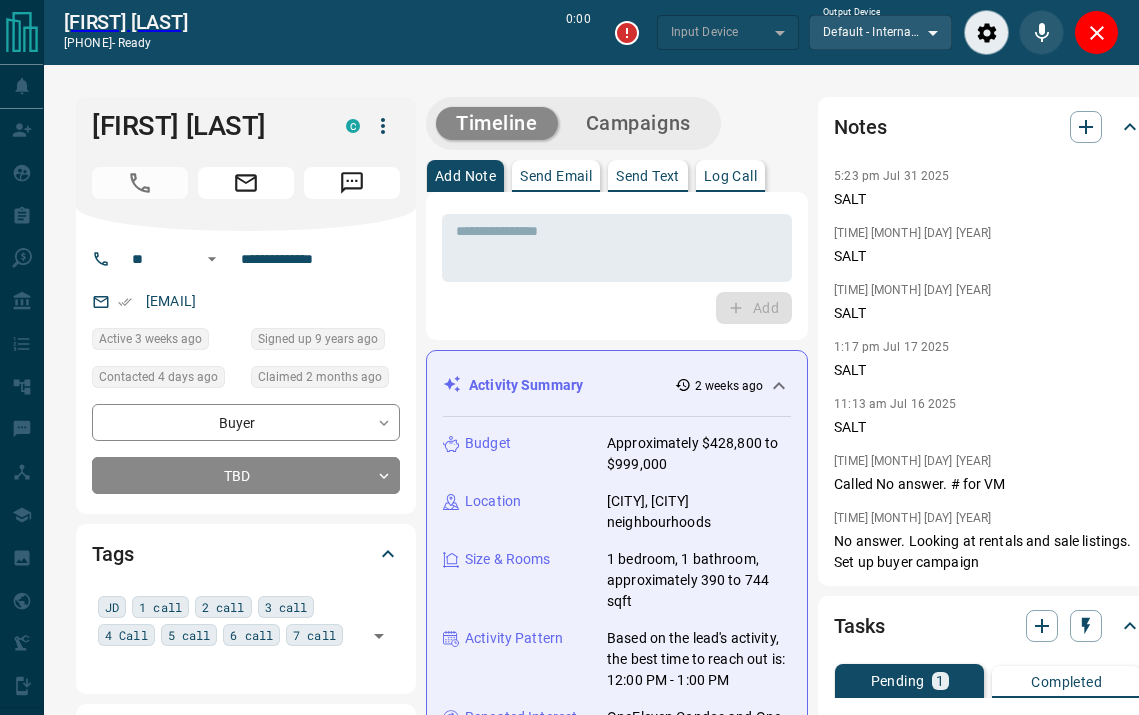 type on "*******" 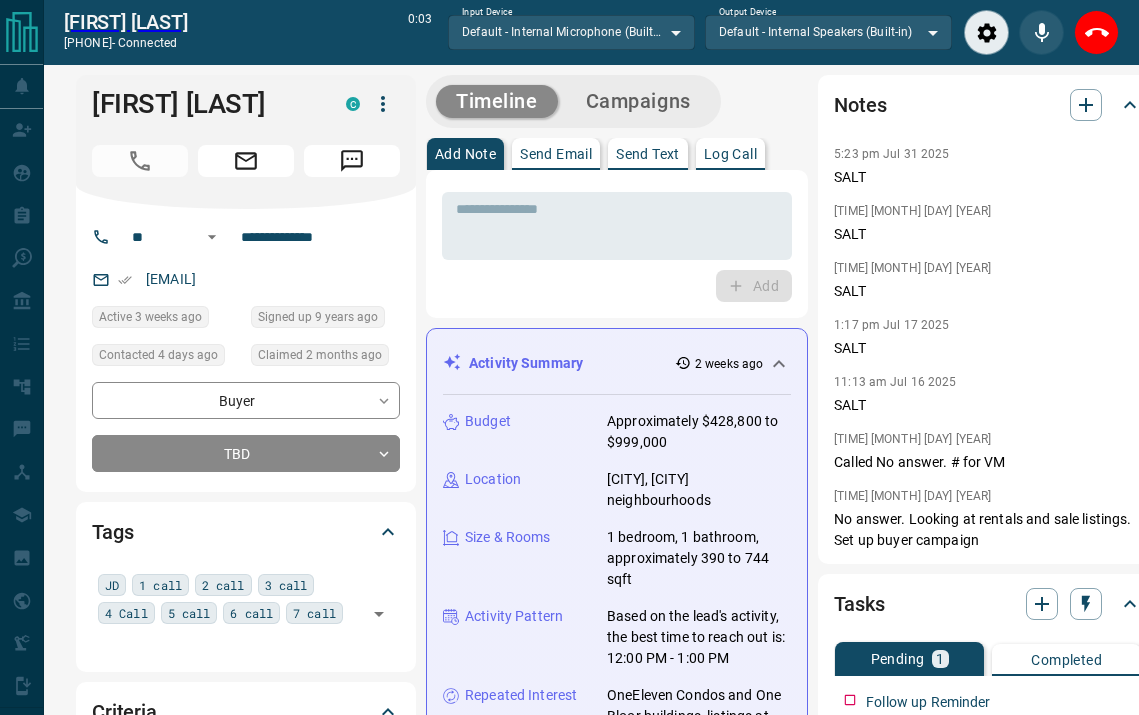 scroll, scrollTop: 20, scrollLeft: 0, axis: vertical 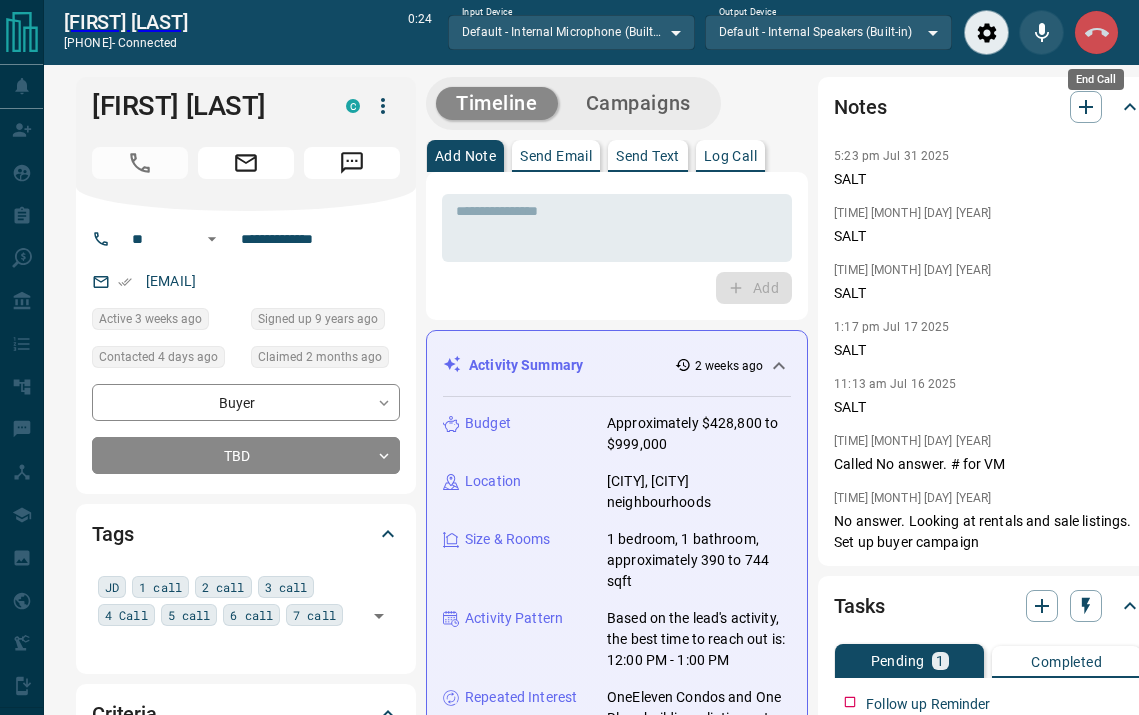 click at bounding box center (1096, 32) 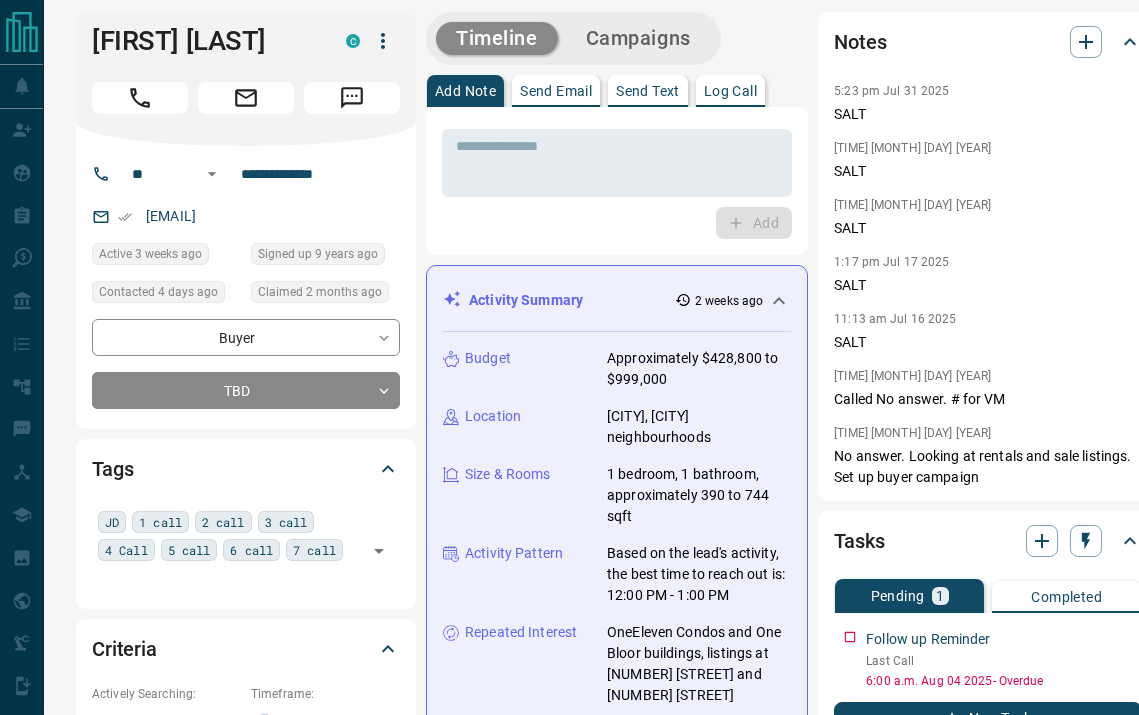 scroll, scrollTop: 0, scrollLeft: 0, axis: both 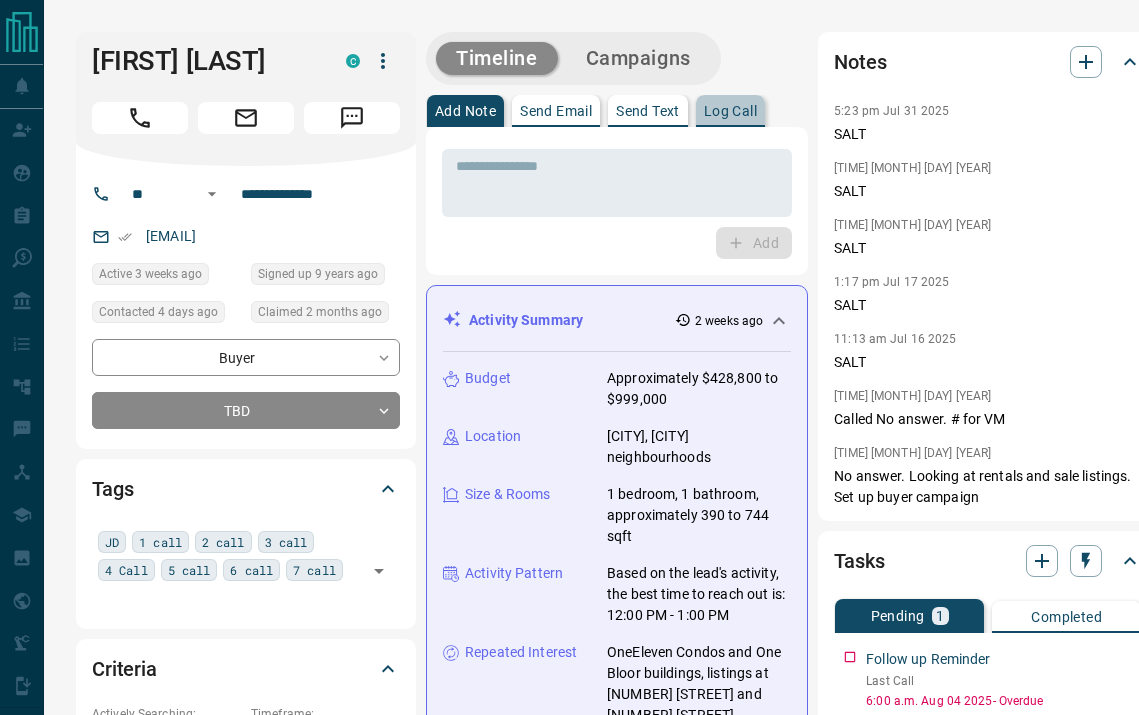 click on "Log Call" at bounding box center (730, 111) 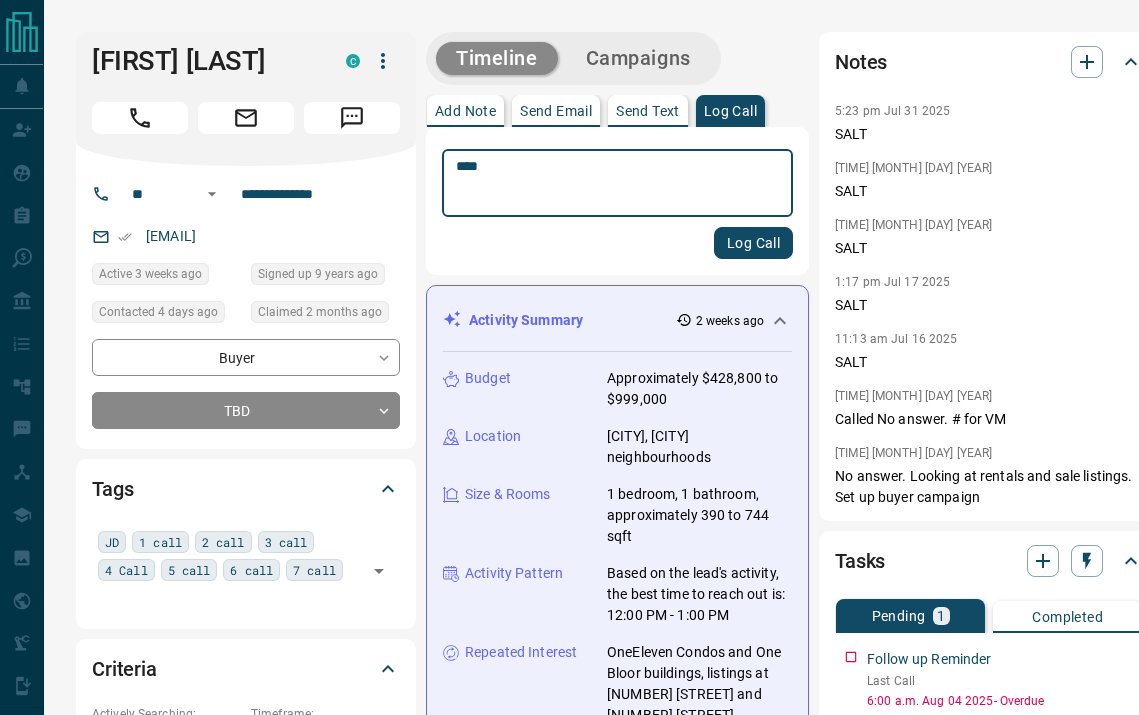 type on "****" 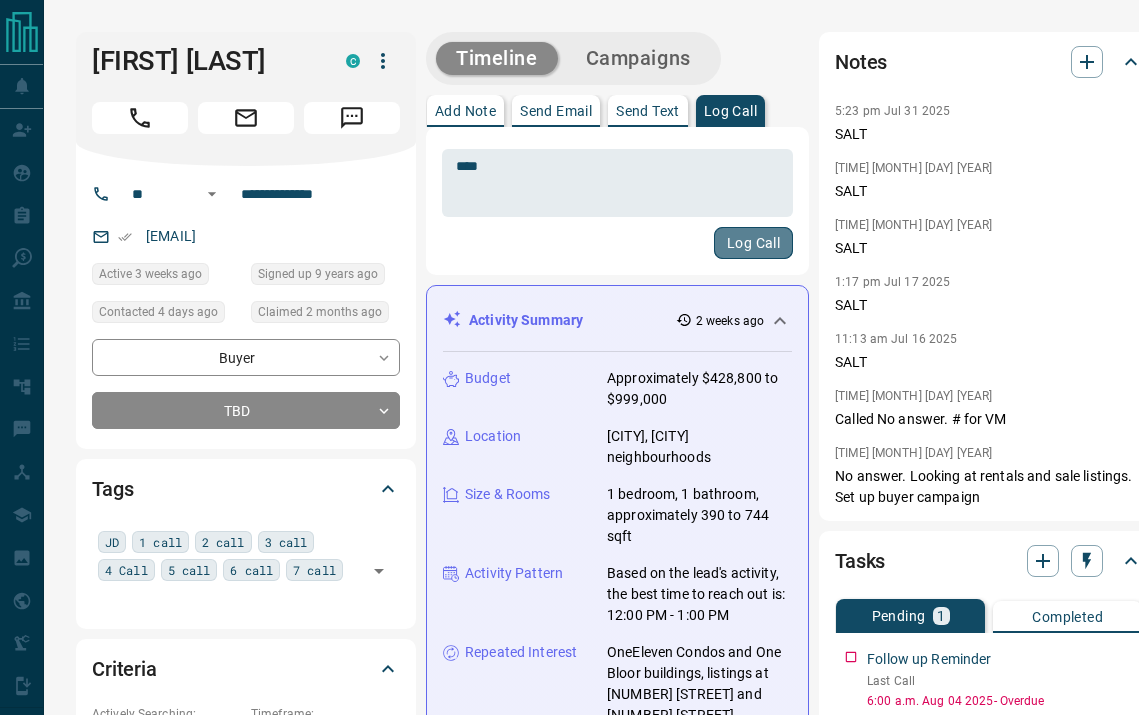 click on "Log Call" at bounding box center [753, 243] 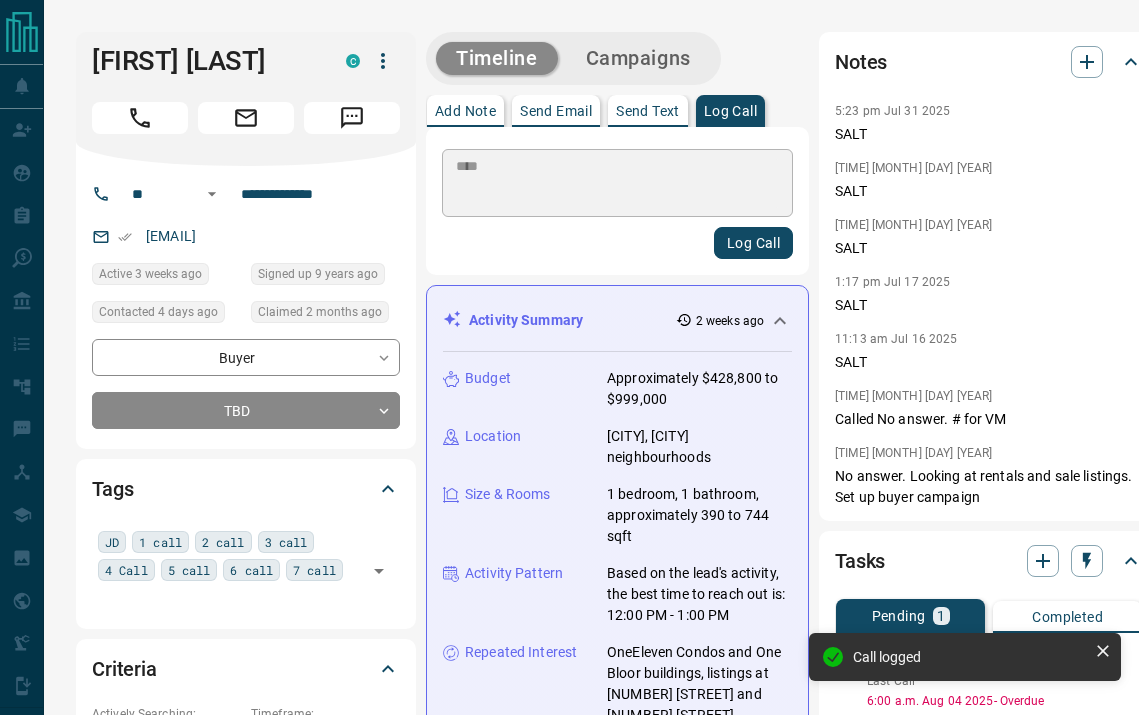 type 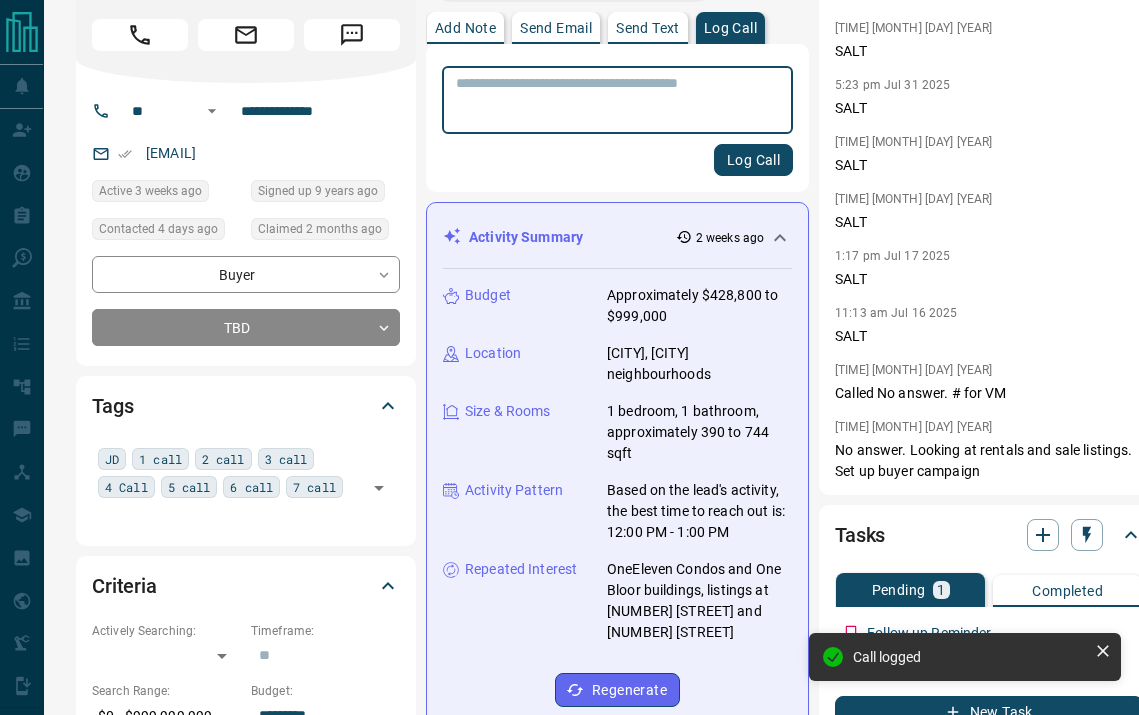 scroll, scrollTop: 157, scrollLeft: 0, axis: vertical 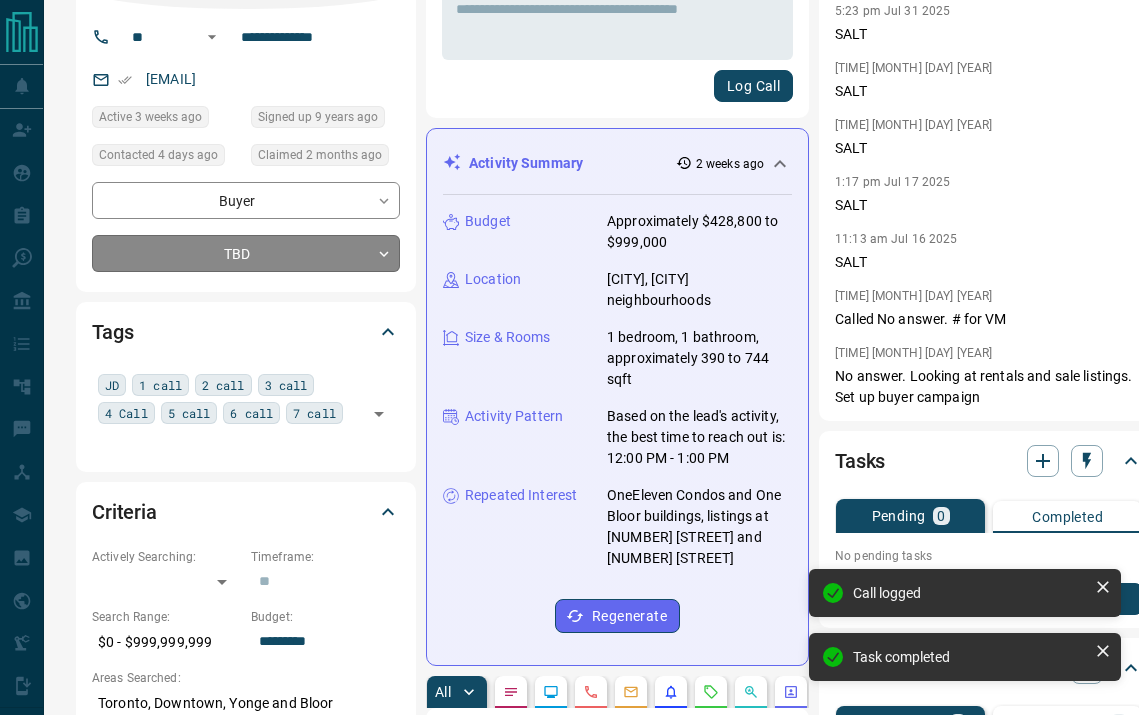 click on "**********" at bounding box center [569, 1143] 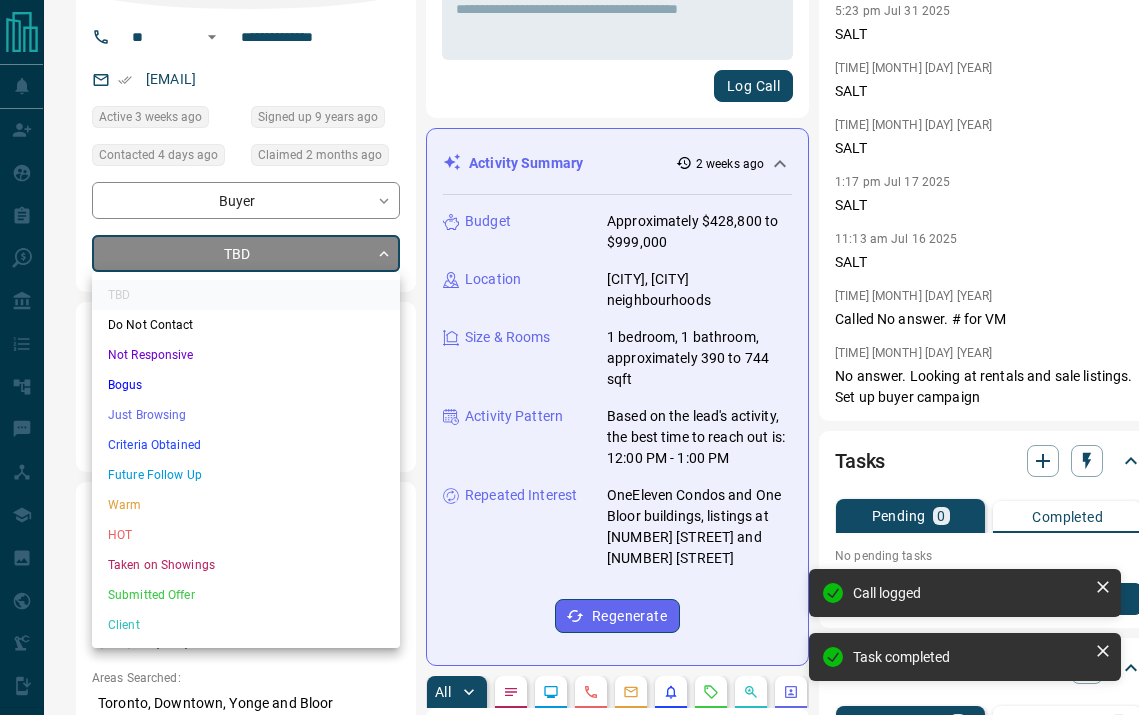 click on "Not Responsive" at bounding box center [246, 355] 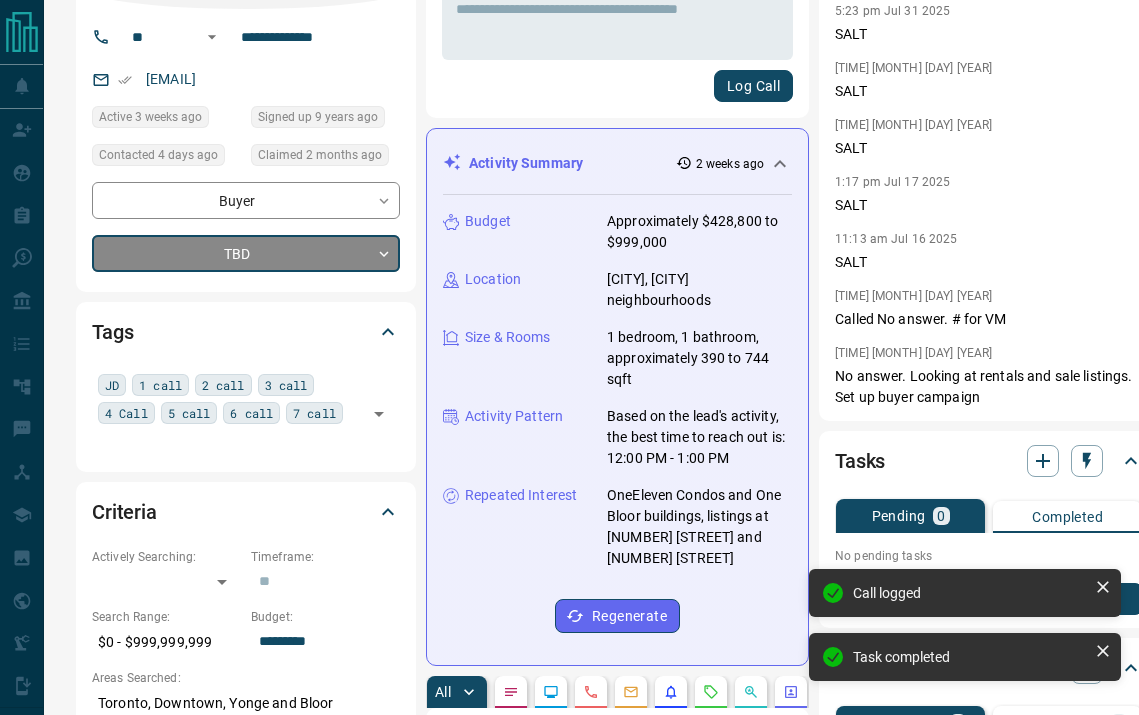 type on "*" 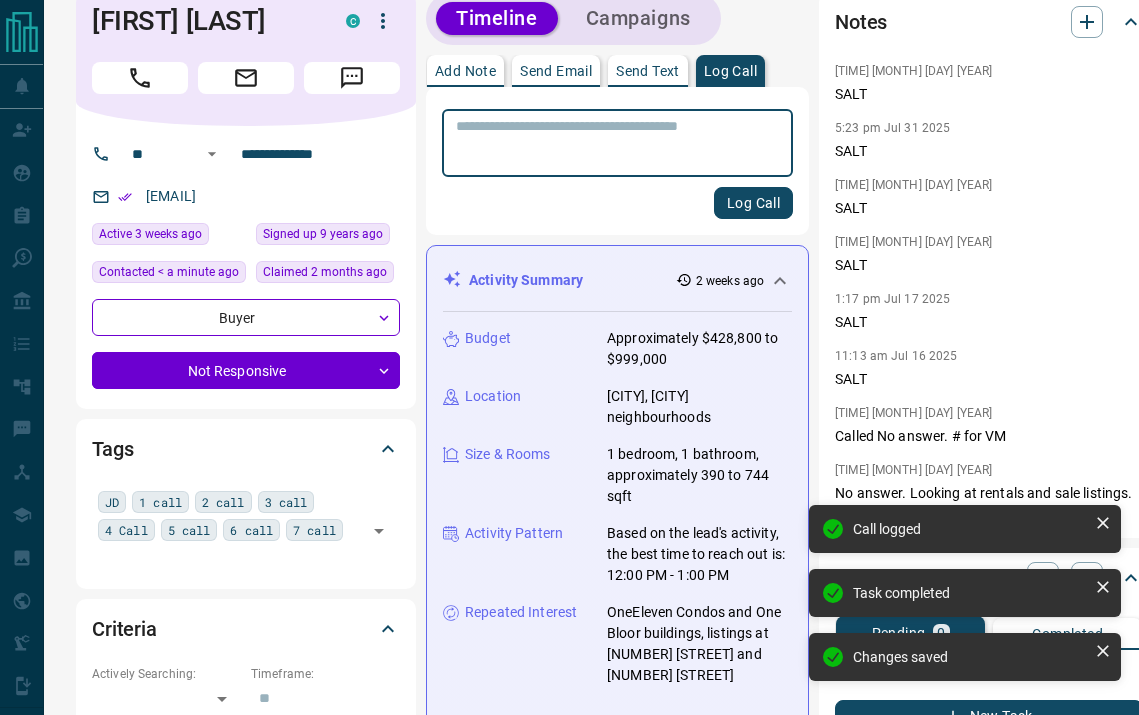 scroll, scrollTop: 0, scrollLeft: 0, axis: both 